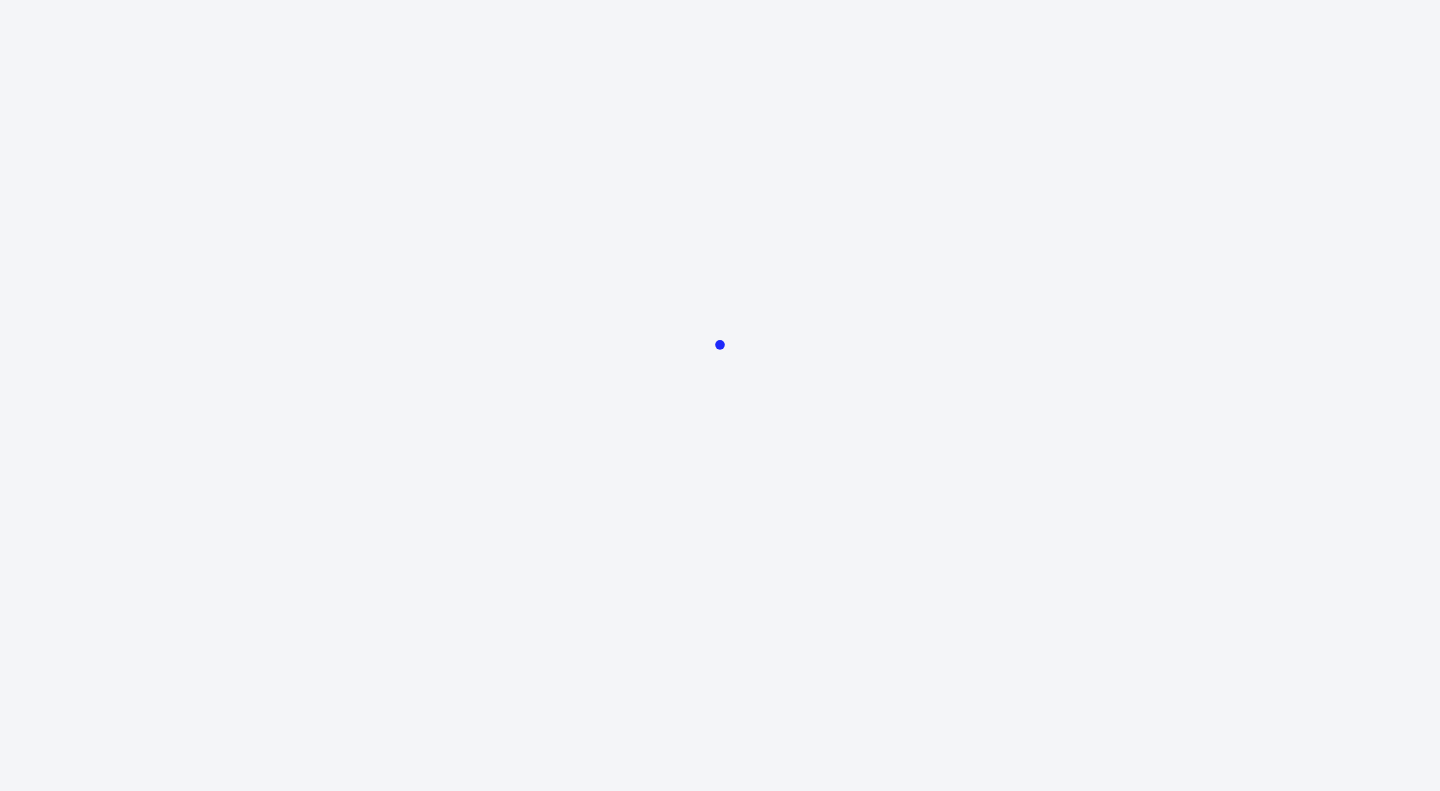 scroll, scrollTop: 0, scrollLeft: 0, axis: both 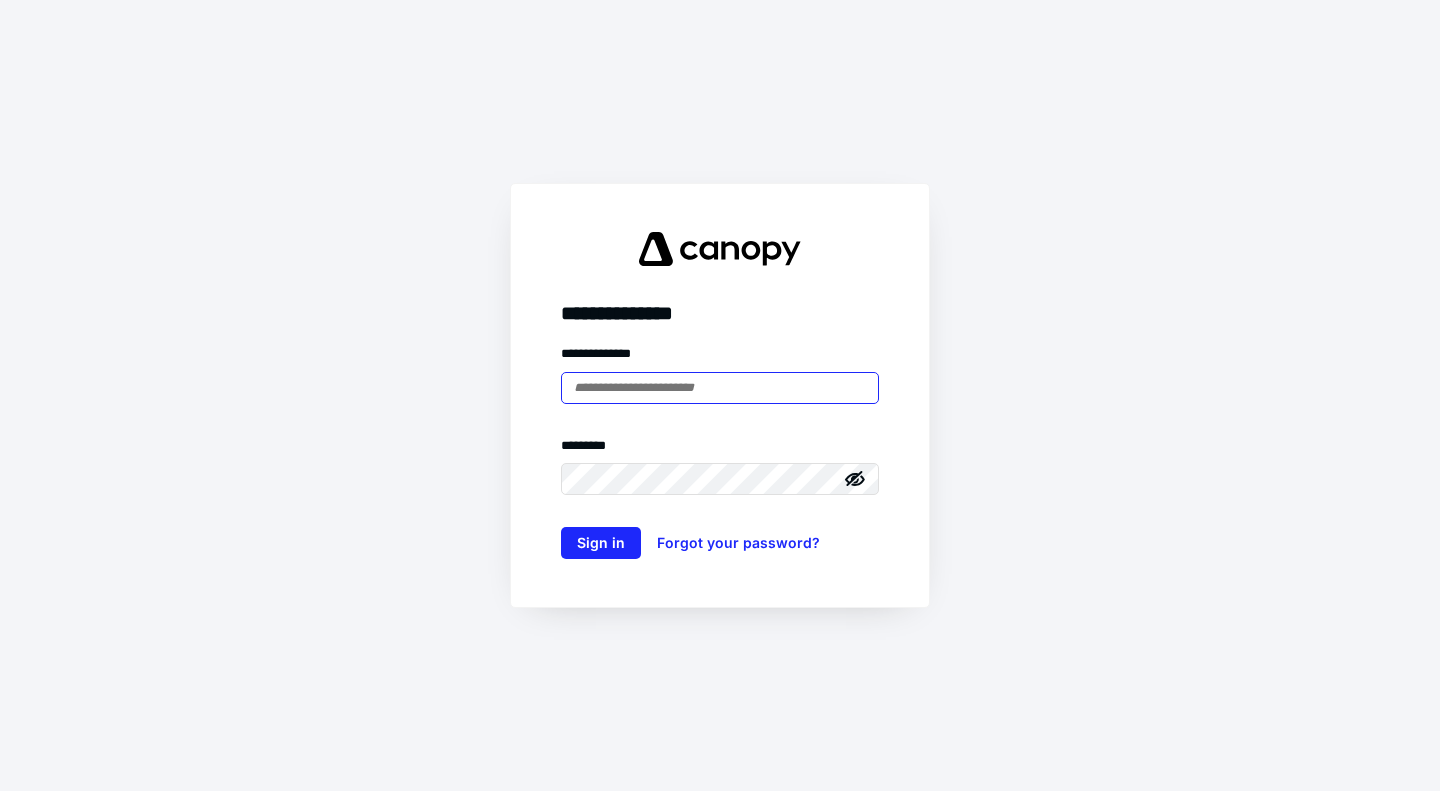 click at bounding box center [720, 388] 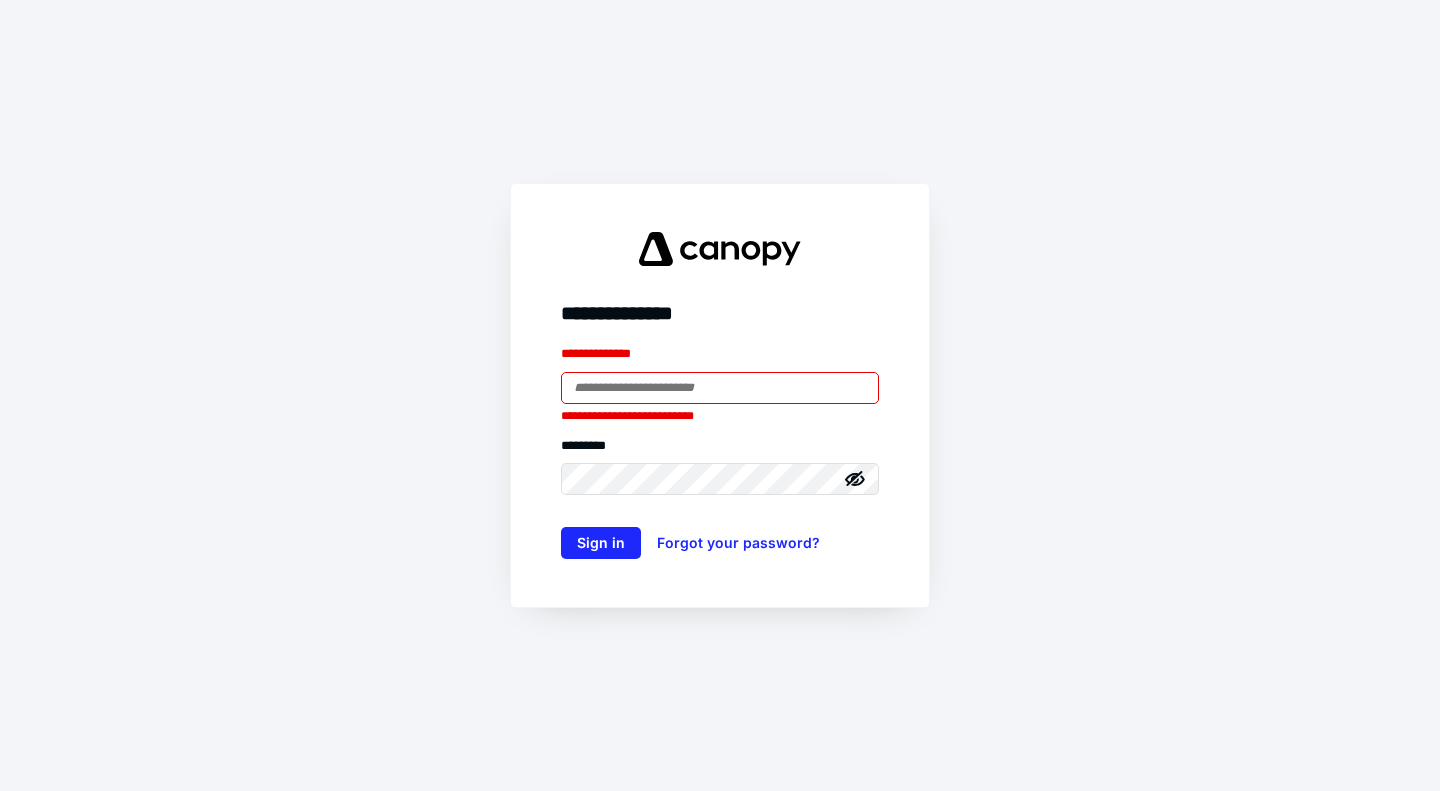 type on "**********" 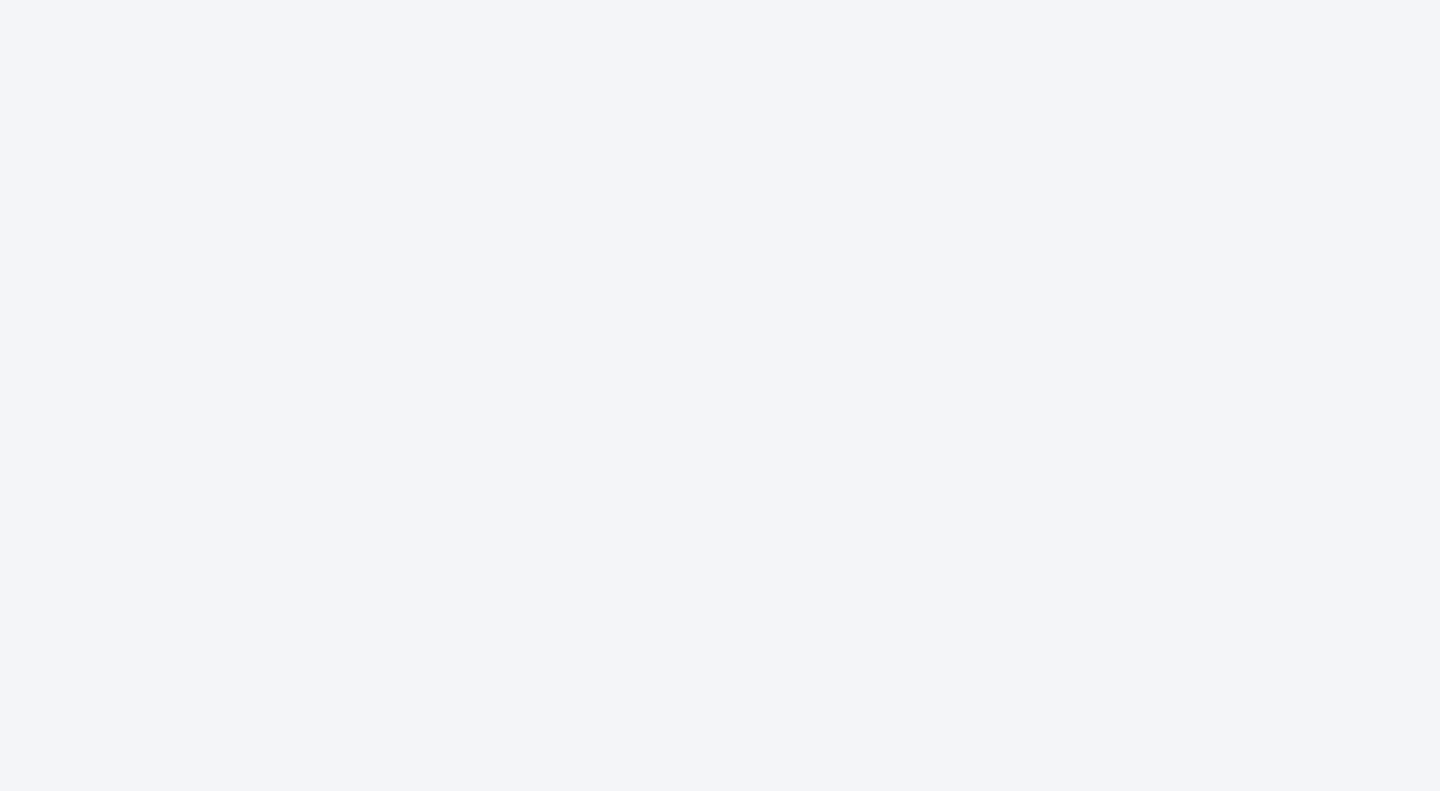 click on "**********" at bounding box center [720, 395] 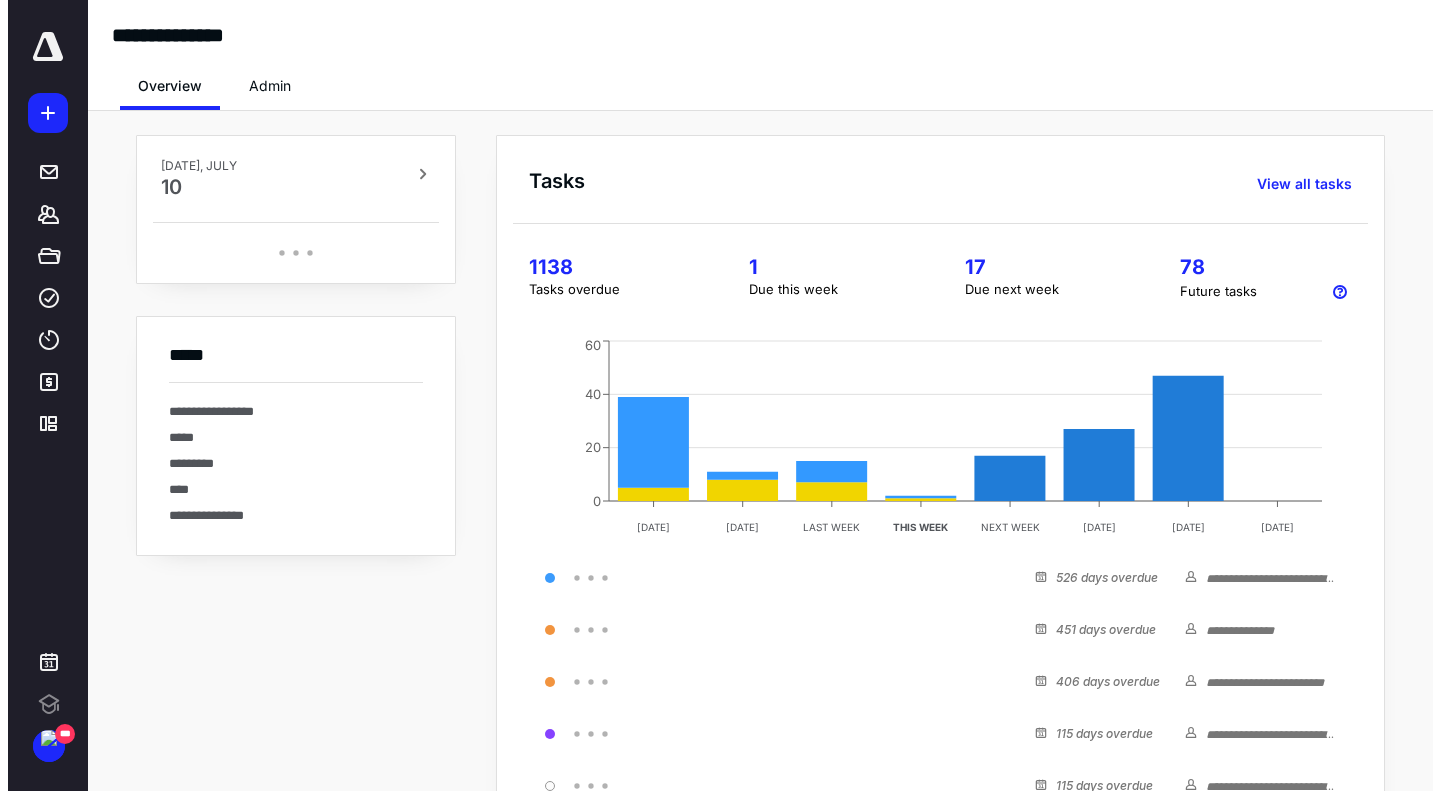 scroll, scrollTop: 0, scrollLeft: 0, axis: both 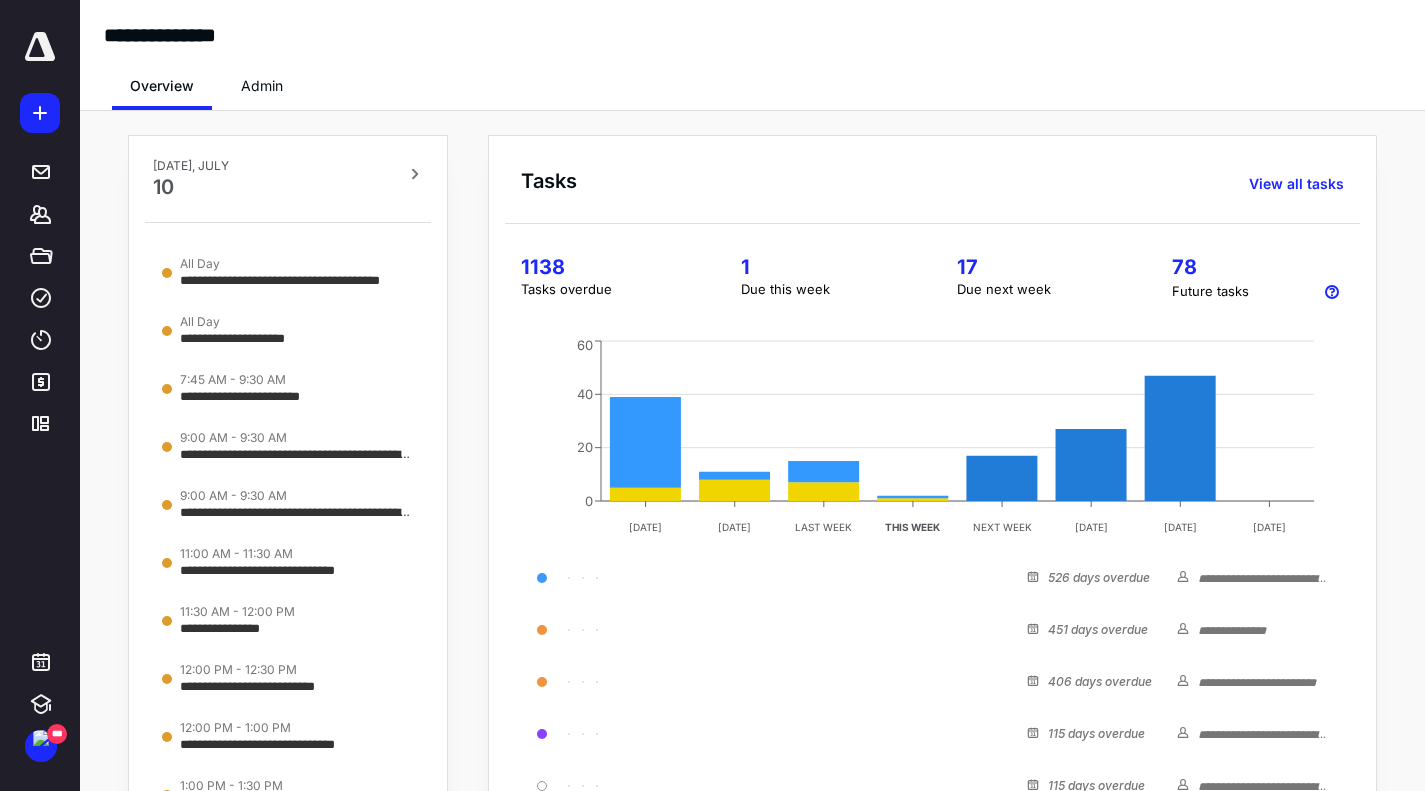 click on "*****" at bounding box center (41, 256) 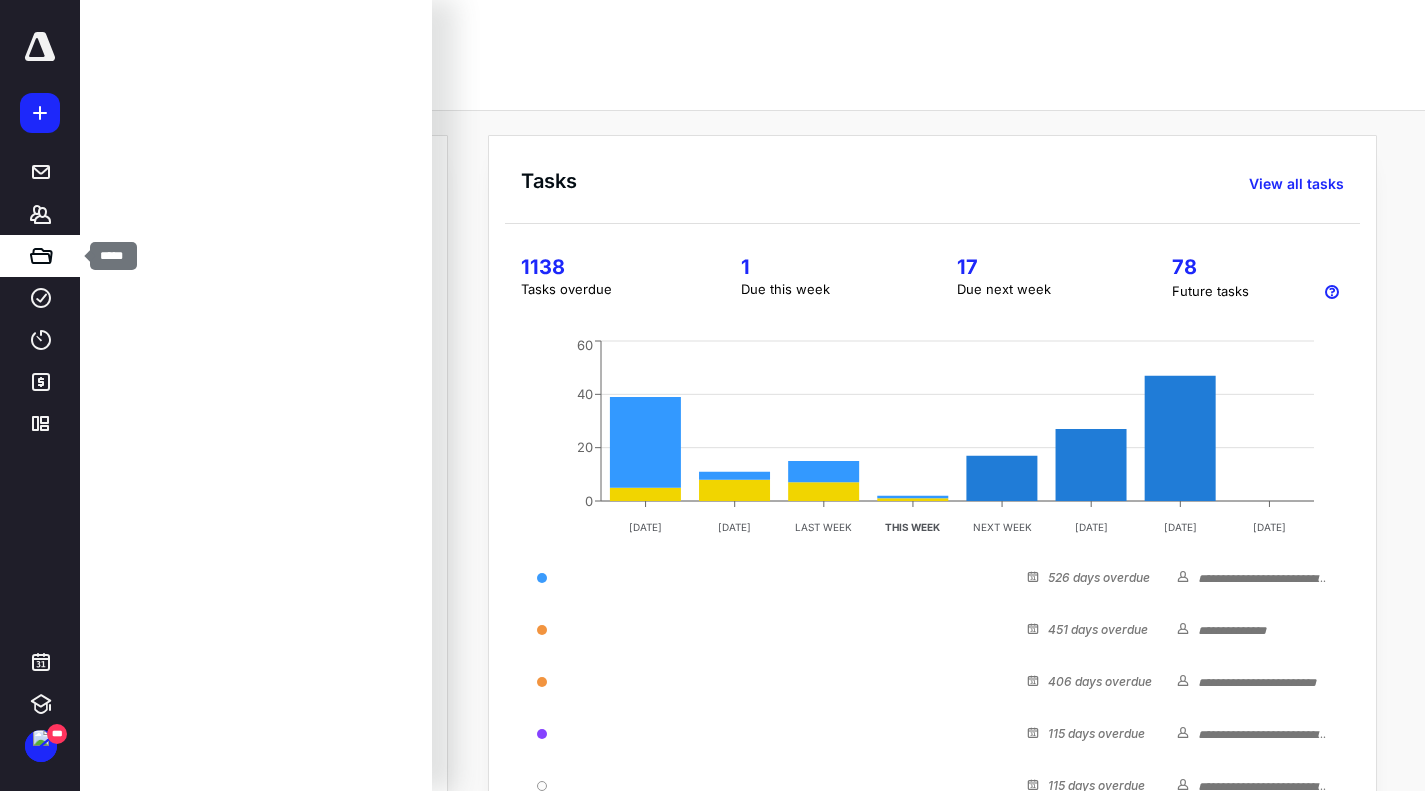 click 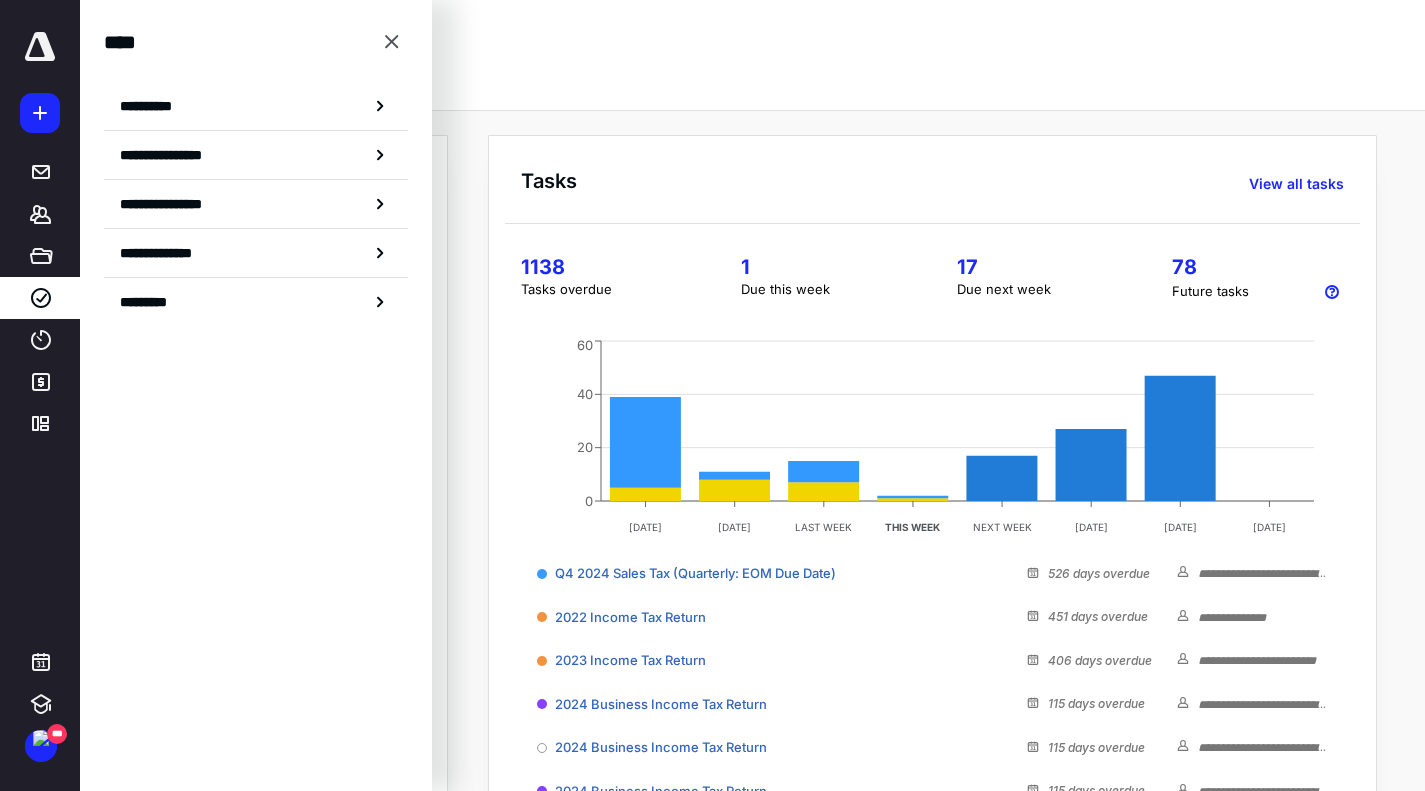click 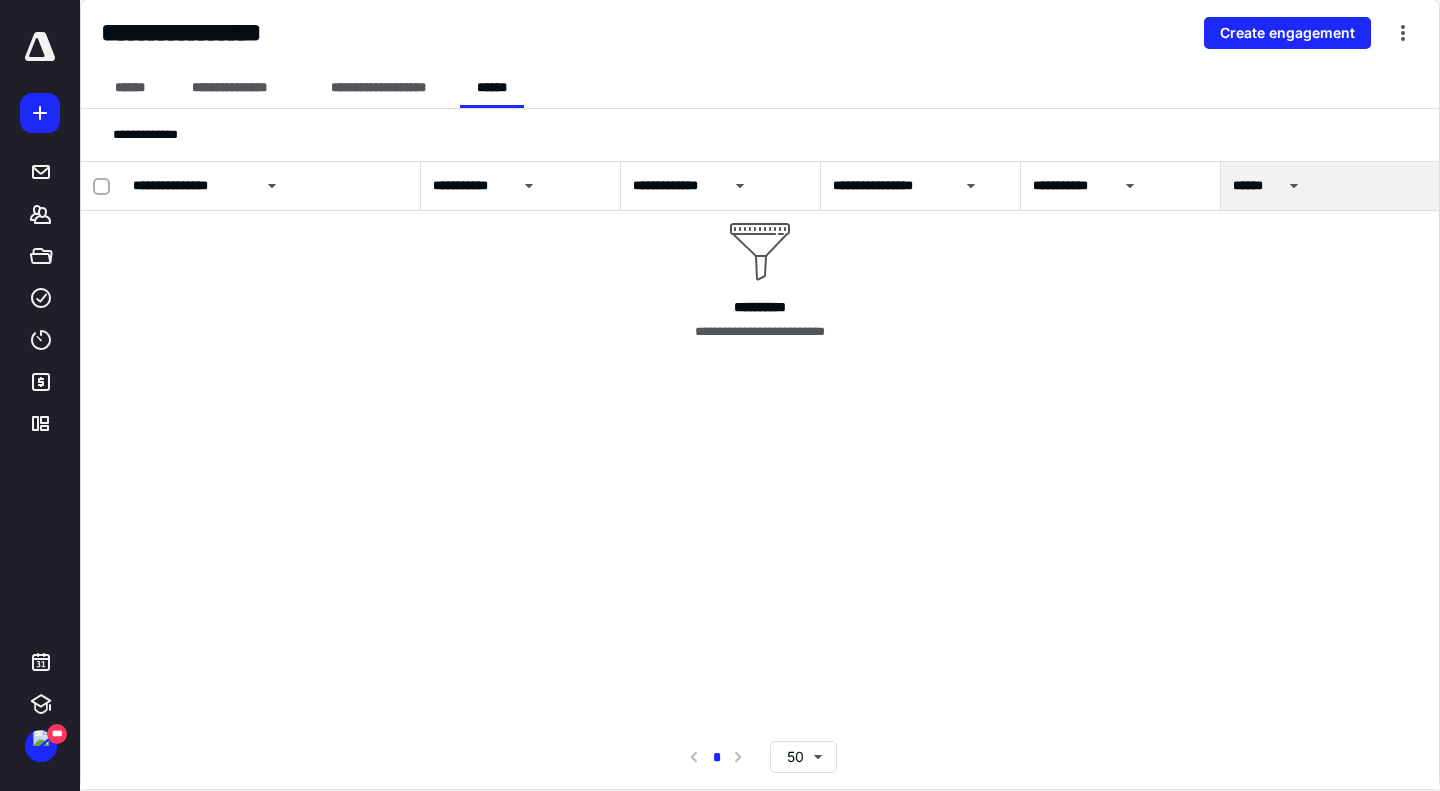 click on "**********" at bounding box center (378, 88) 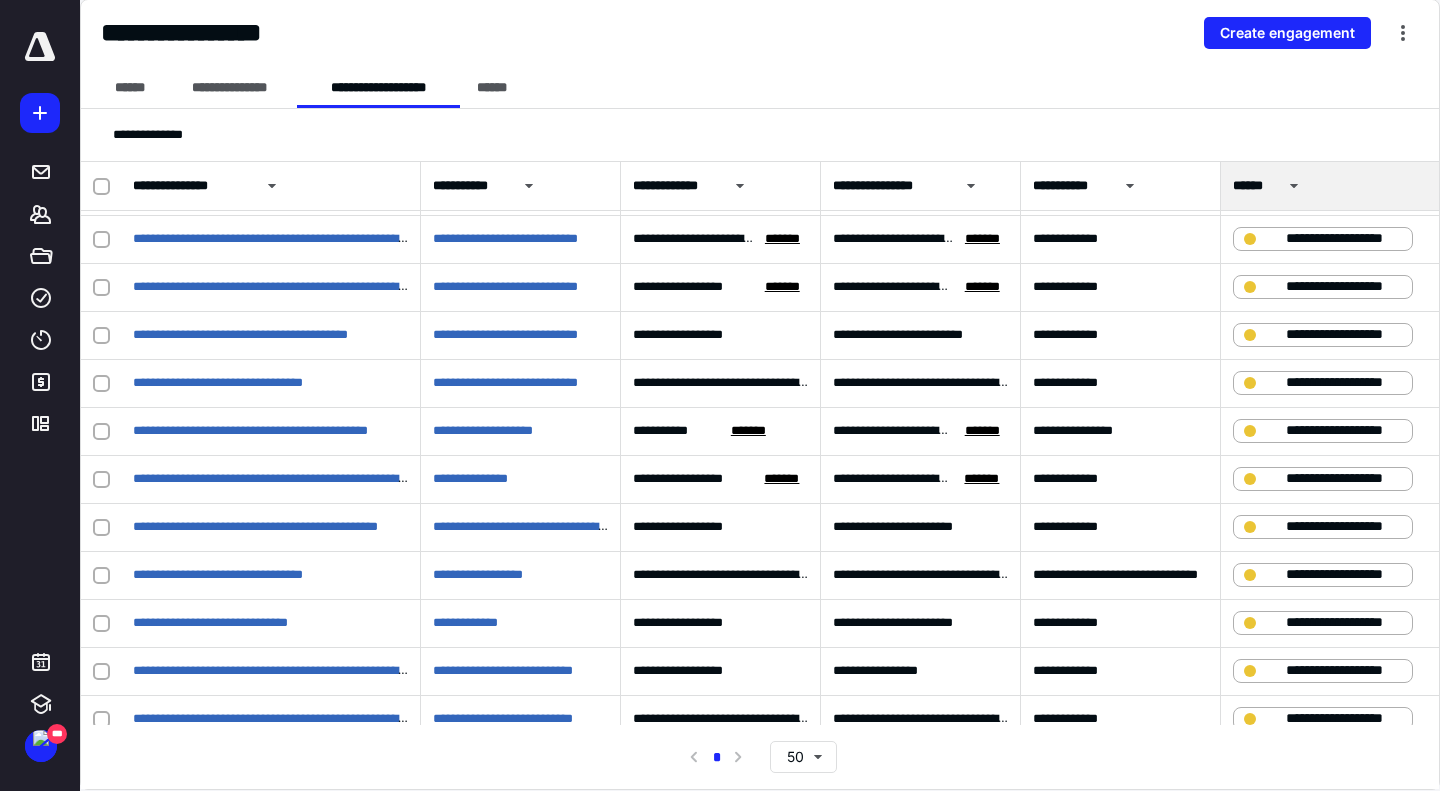 scroll, scrollTop: 748, scrollLeft: 0, axis: vertical 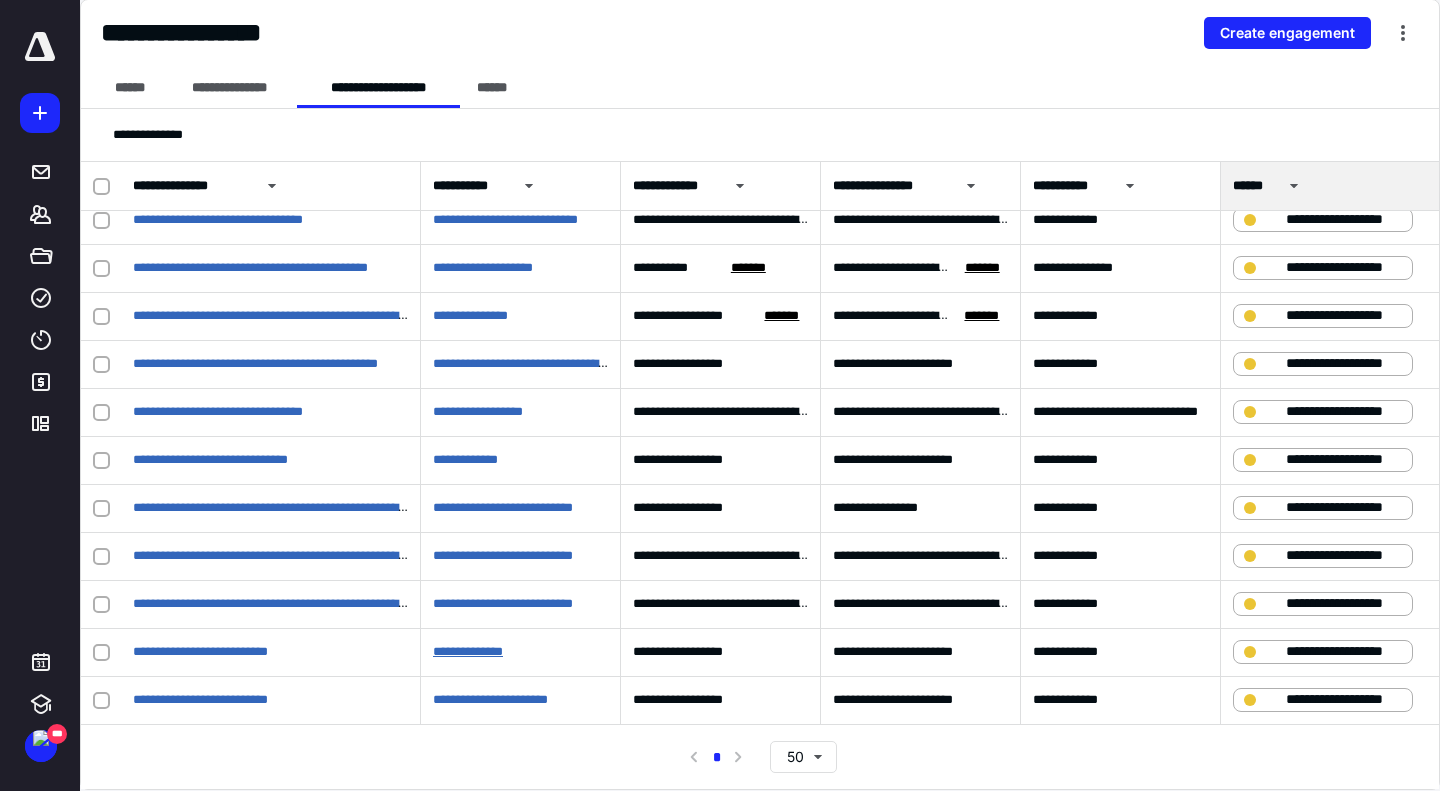 click on "**********" at bounding box center (468, 651) 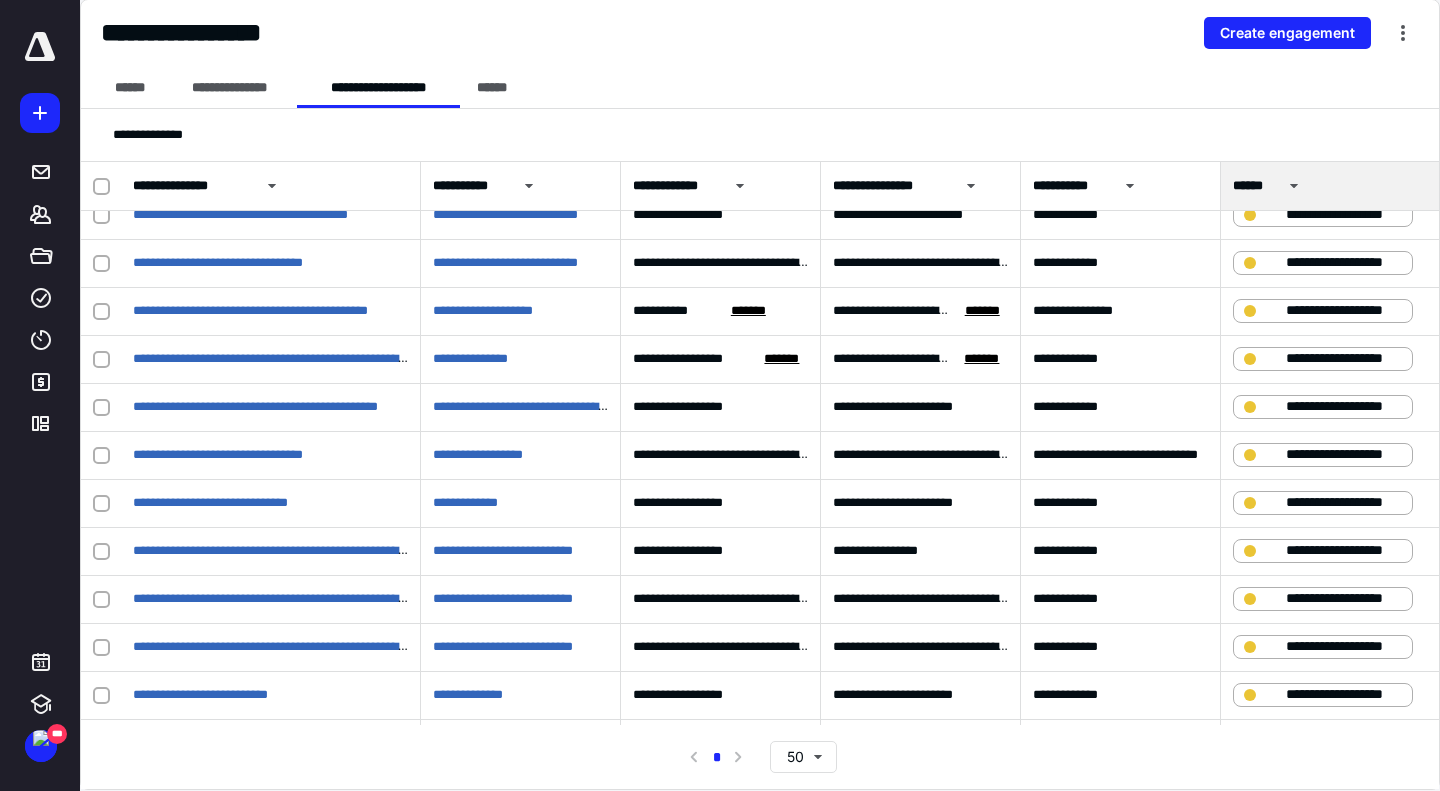 scroll, scrollTop: 748, scrollLeft: 0, axis: vertical 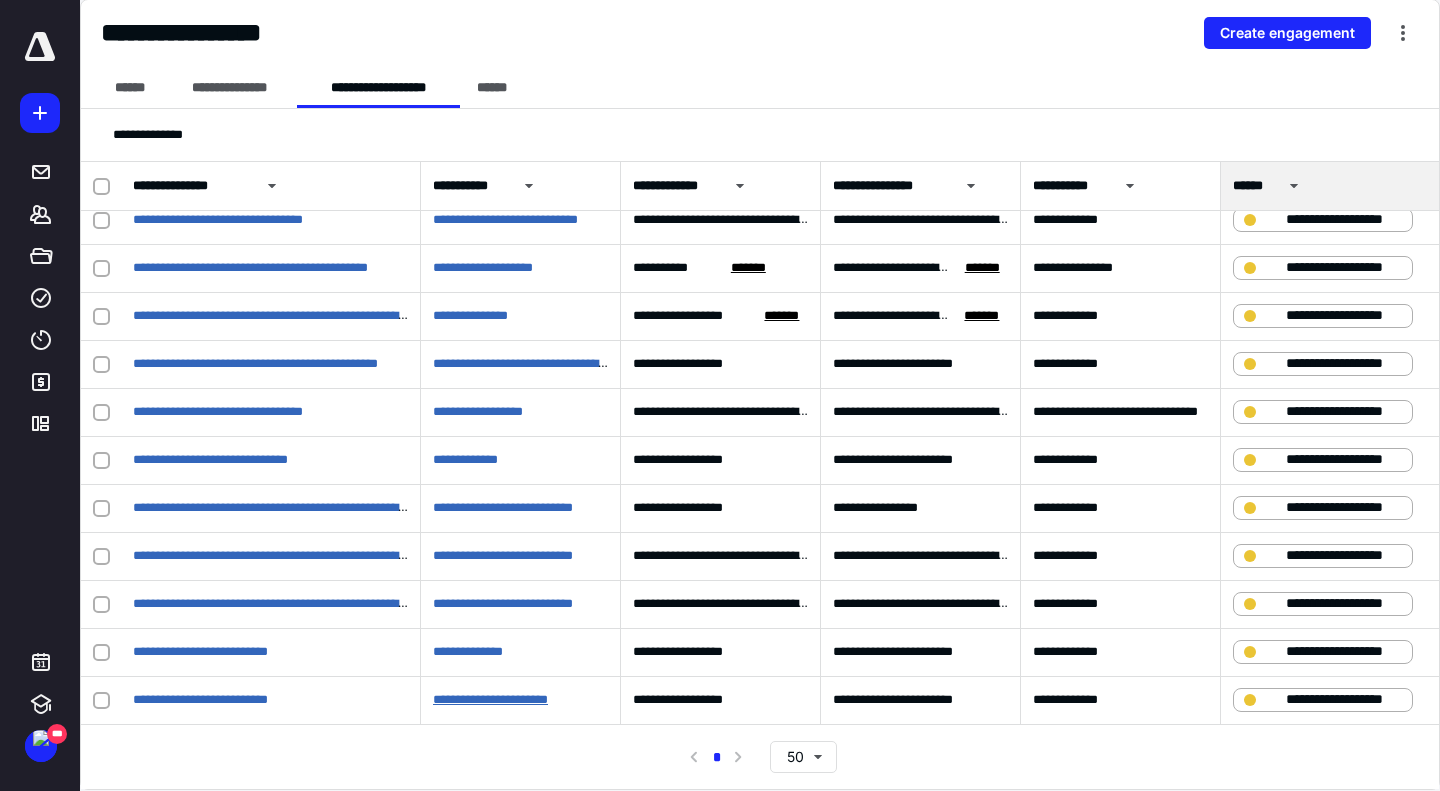 click on "**********" at bounding box center [490, 699] 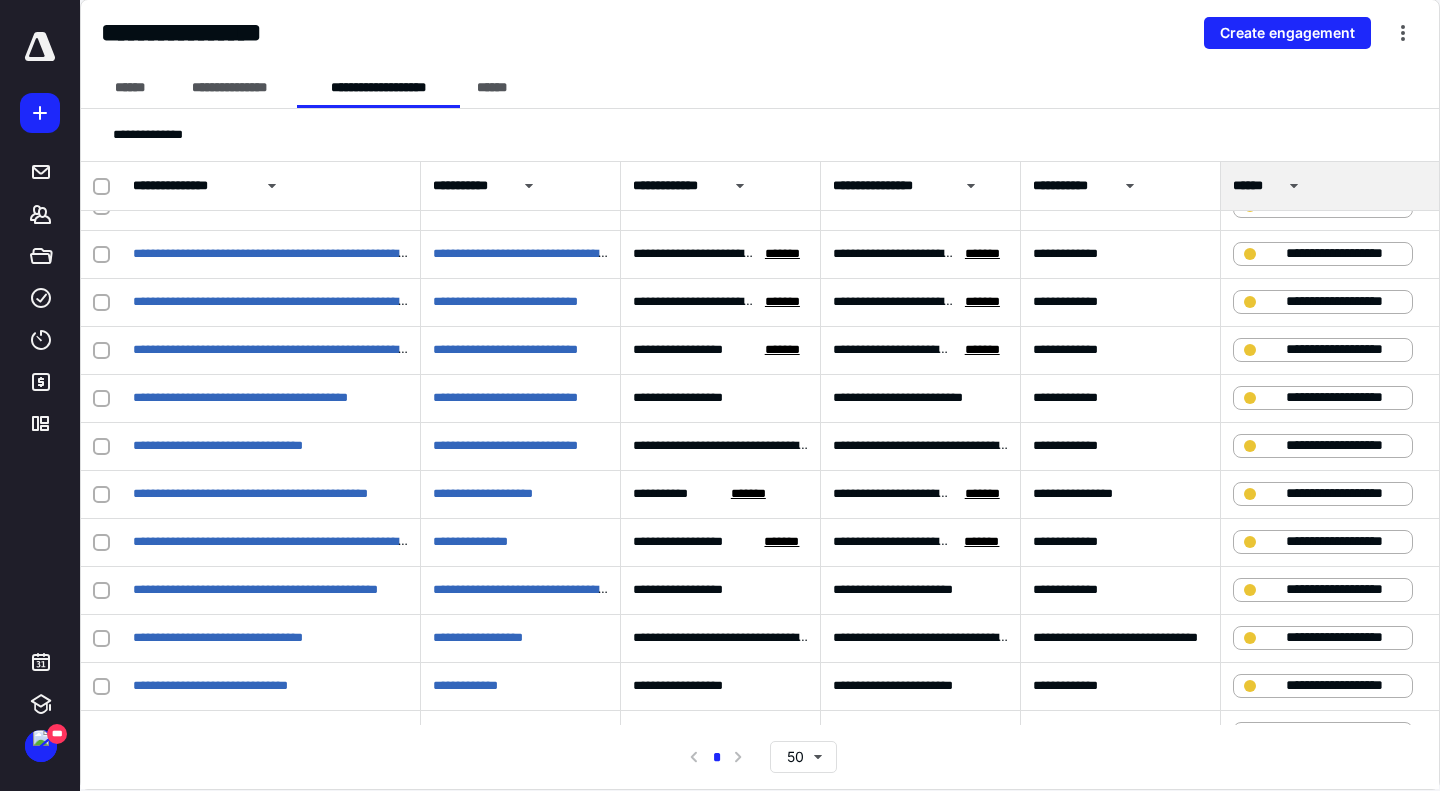scroll, scrollTop: 748, scrollLeft: 0, axis: vertical 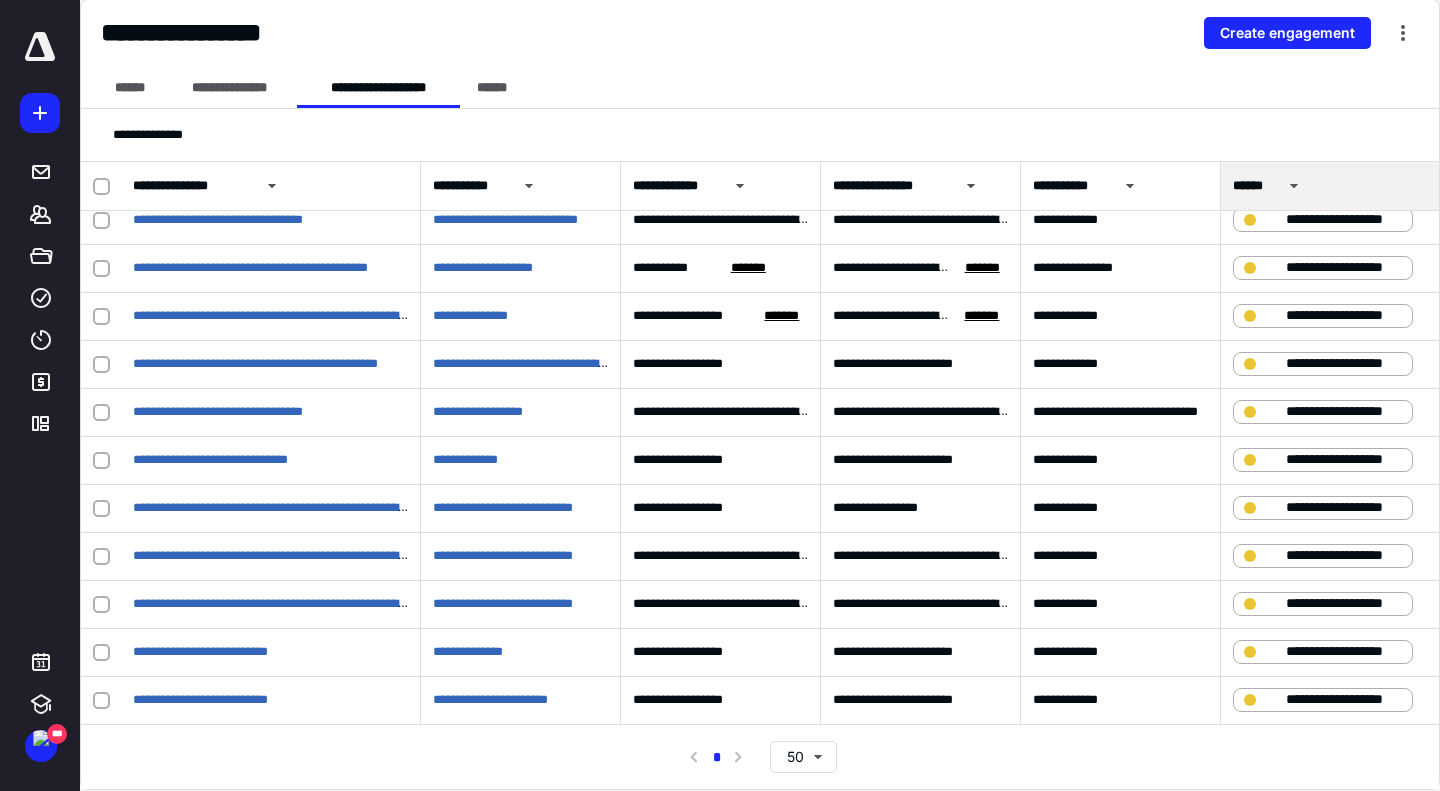 click on "**********" at bounding box center (200, 651) 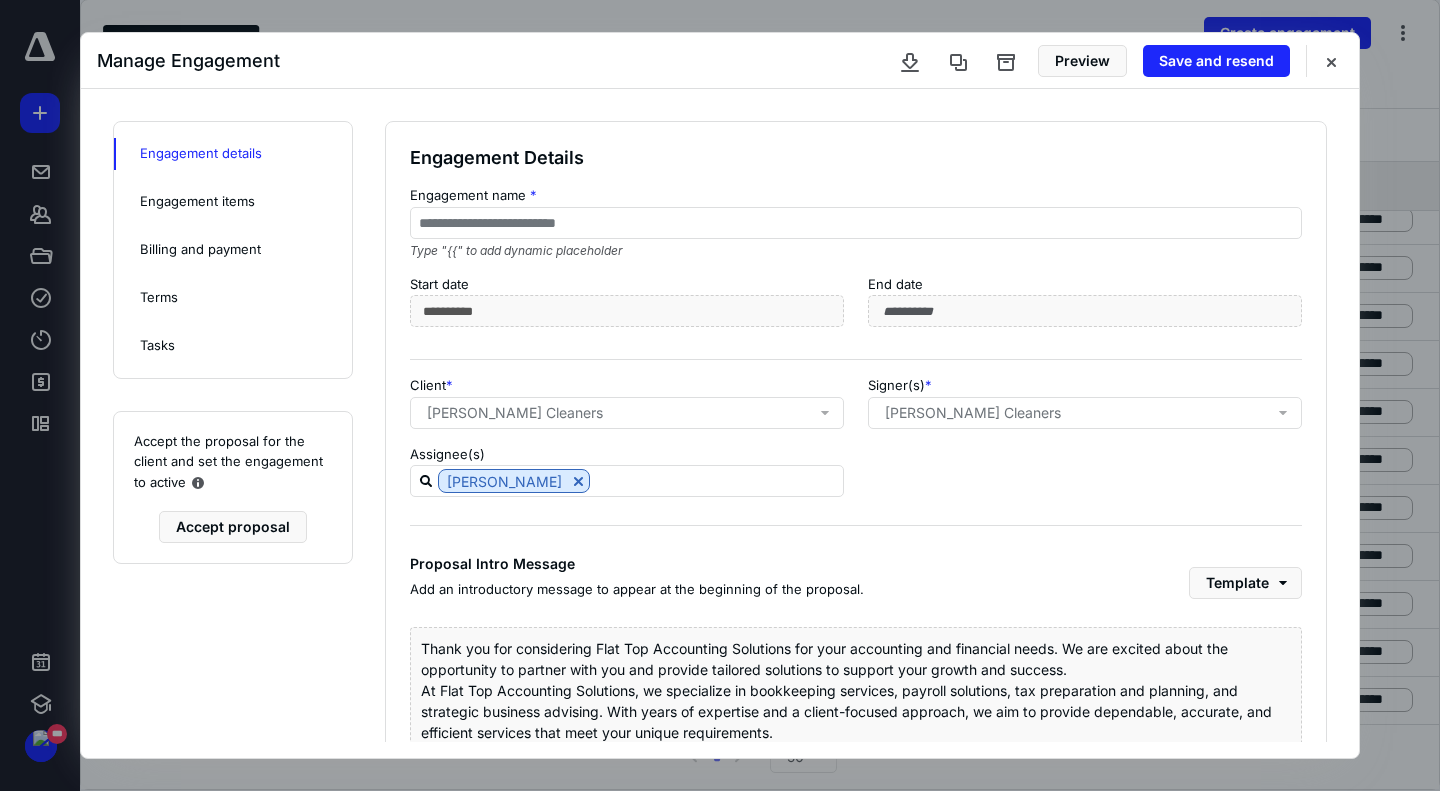 click on "Save and resend" at bounding box center (1216, 61) 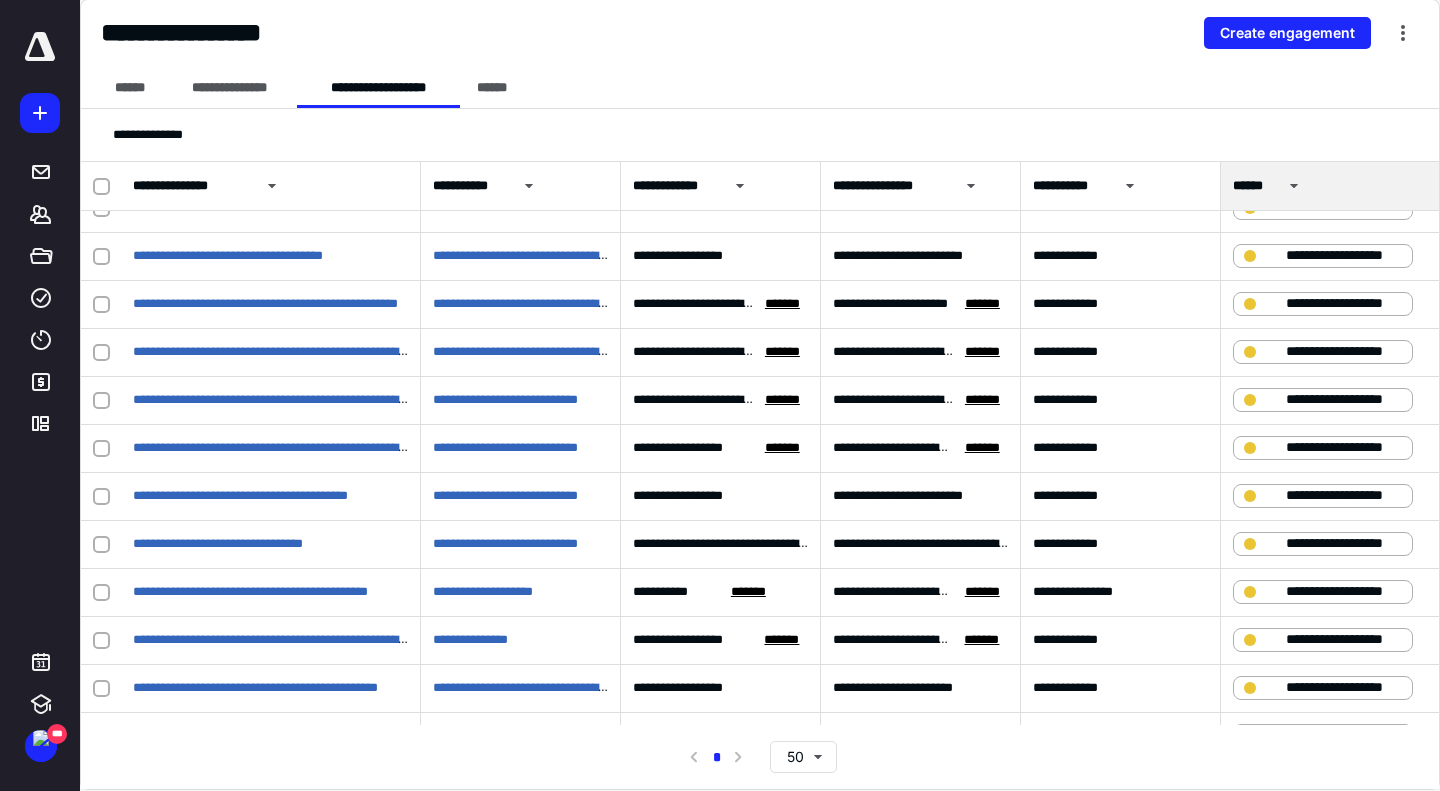 scroll, scrollTop: 748, scrollLeft: 0, axis: vertical 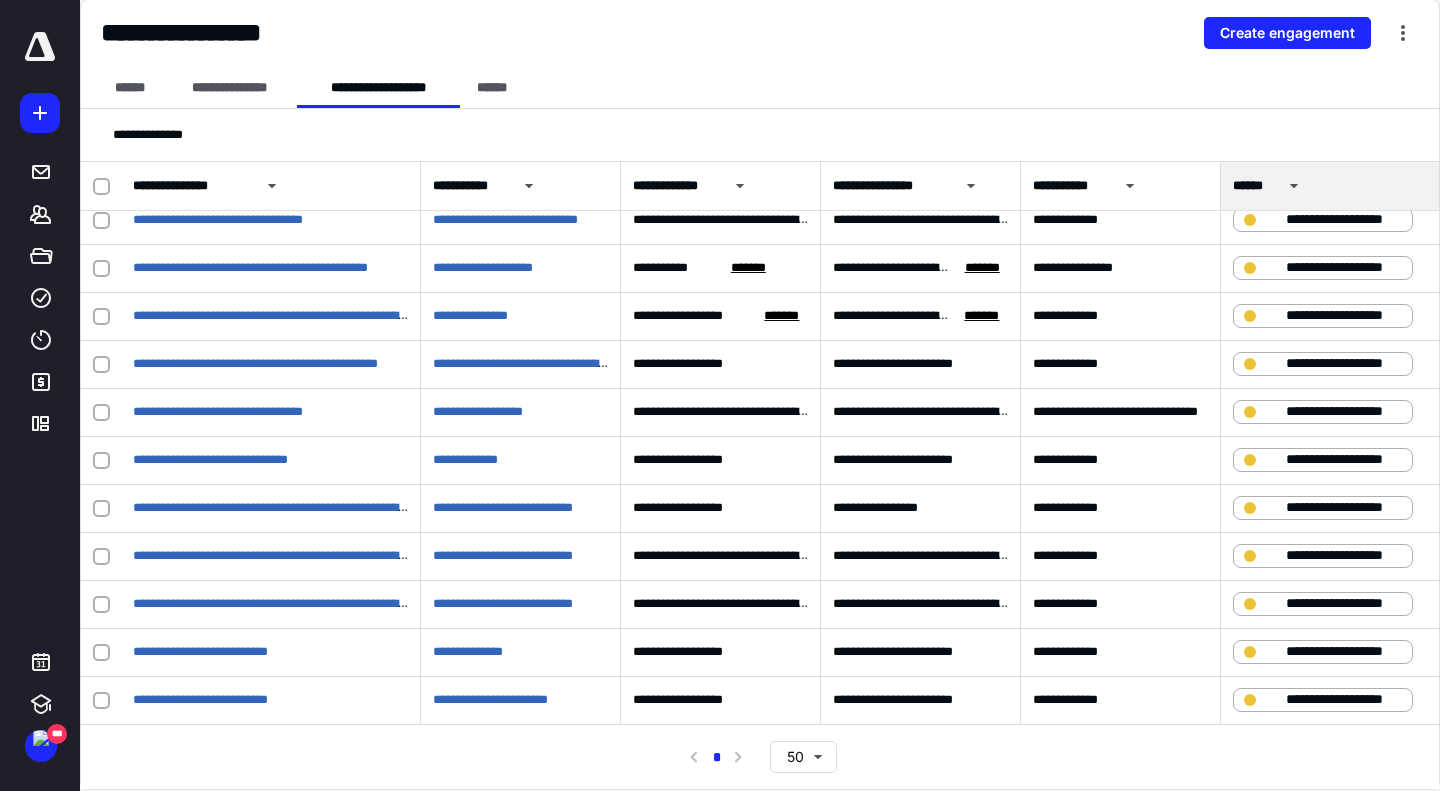 click on "**********" at bounding box center (200, 699) 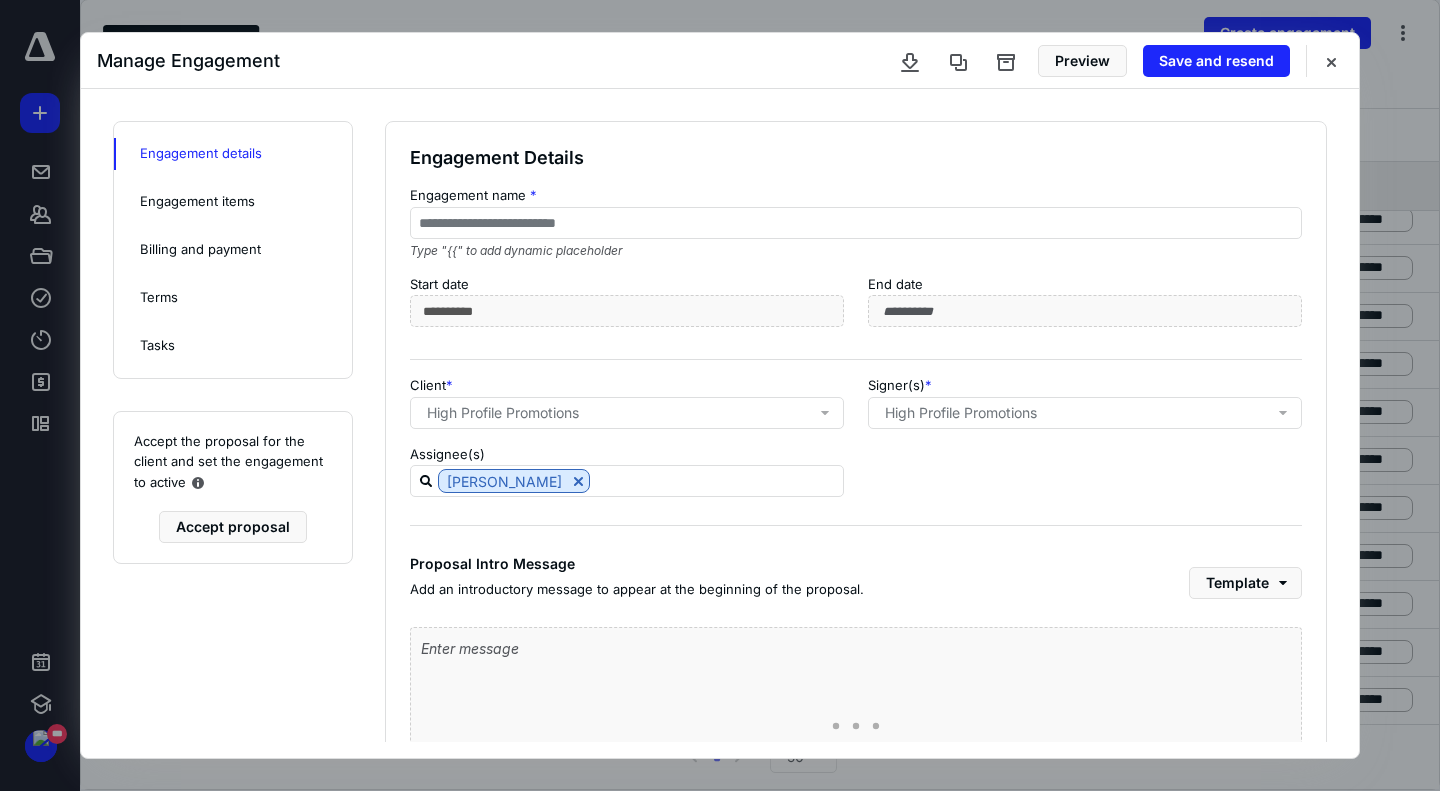 click on "Save and resend" at bounding box center [1216, 61] 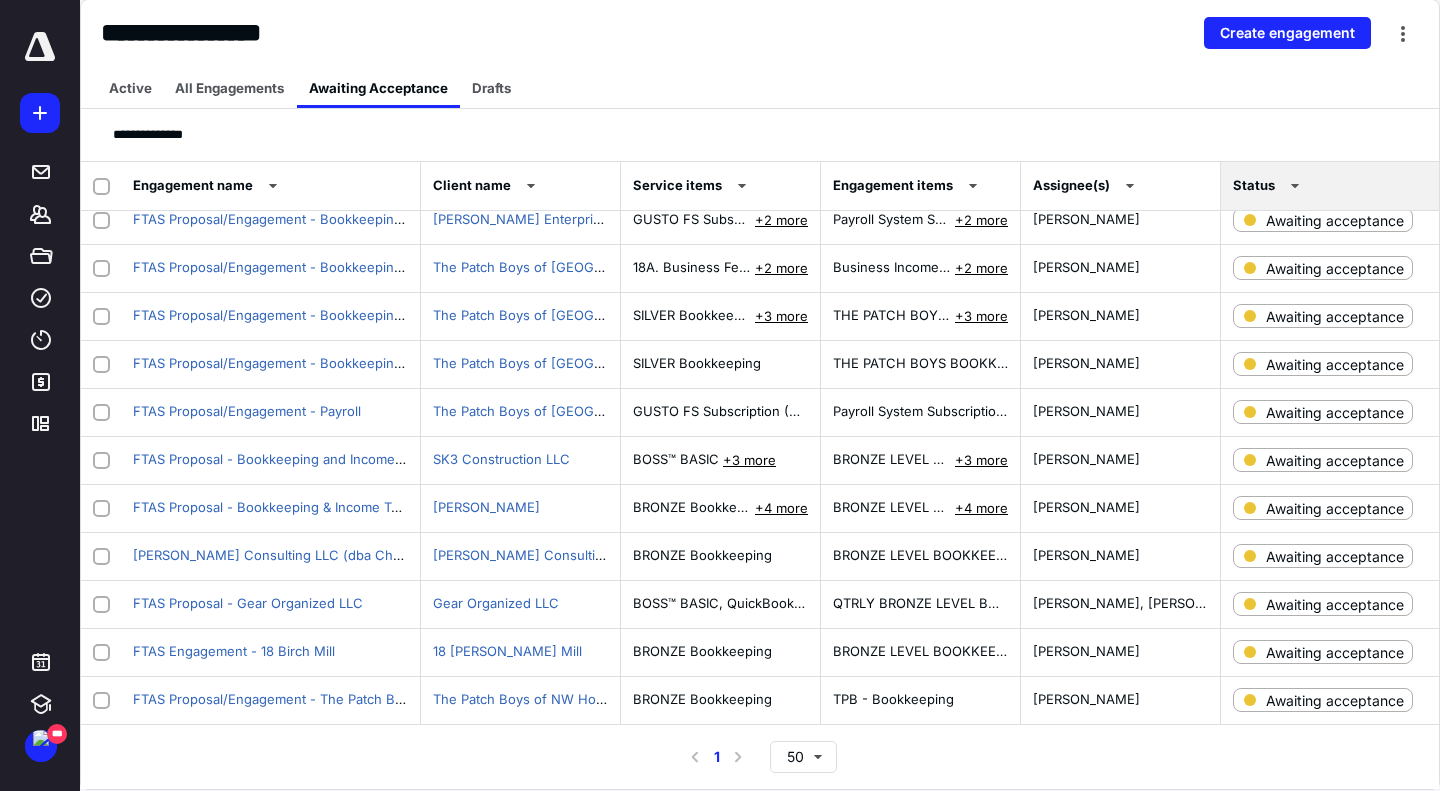 scroll, scrollTop: 748, scrollLeft: 0, axis: vertical 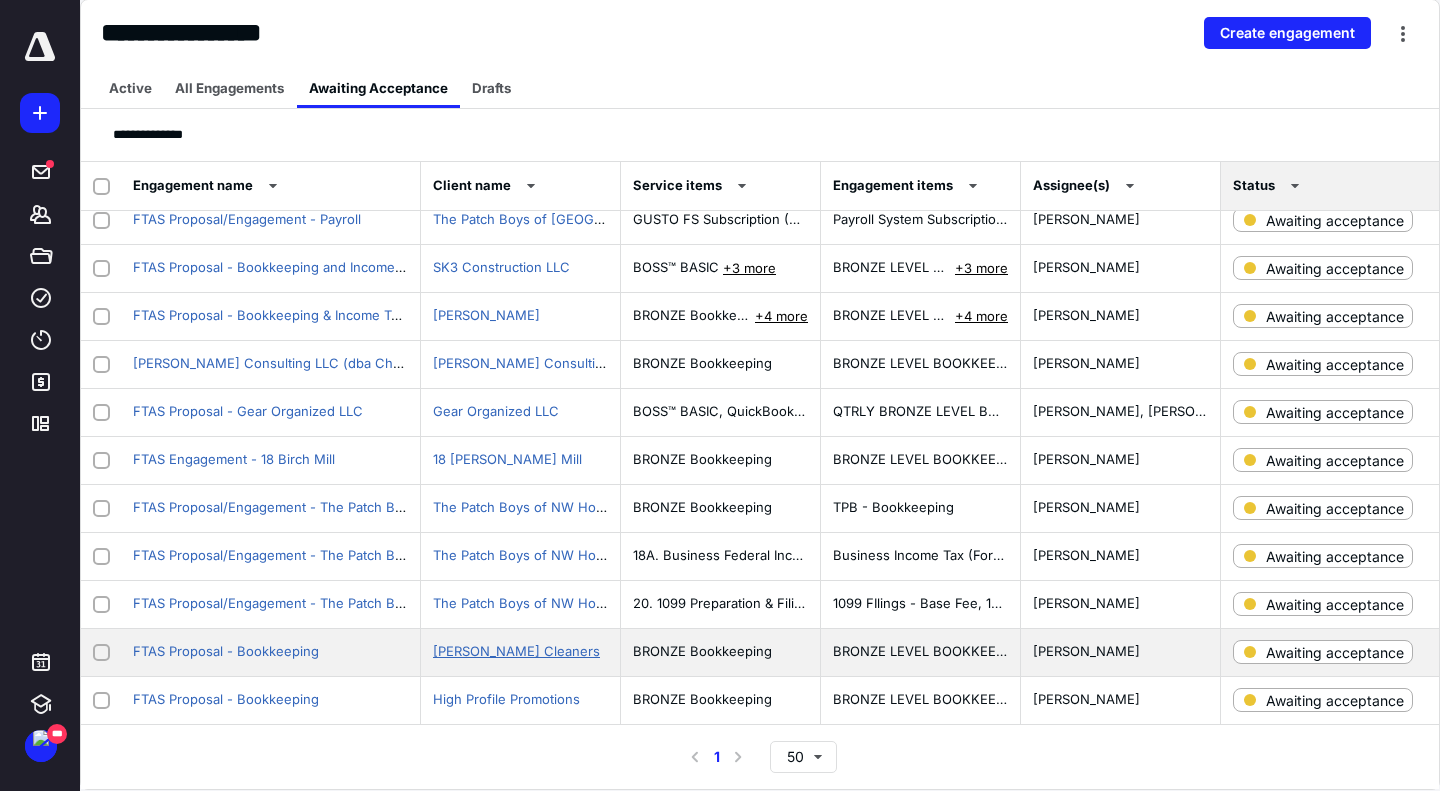 click on "[PERSON_NAME] Cleaners" at bounding box center [516, 651] 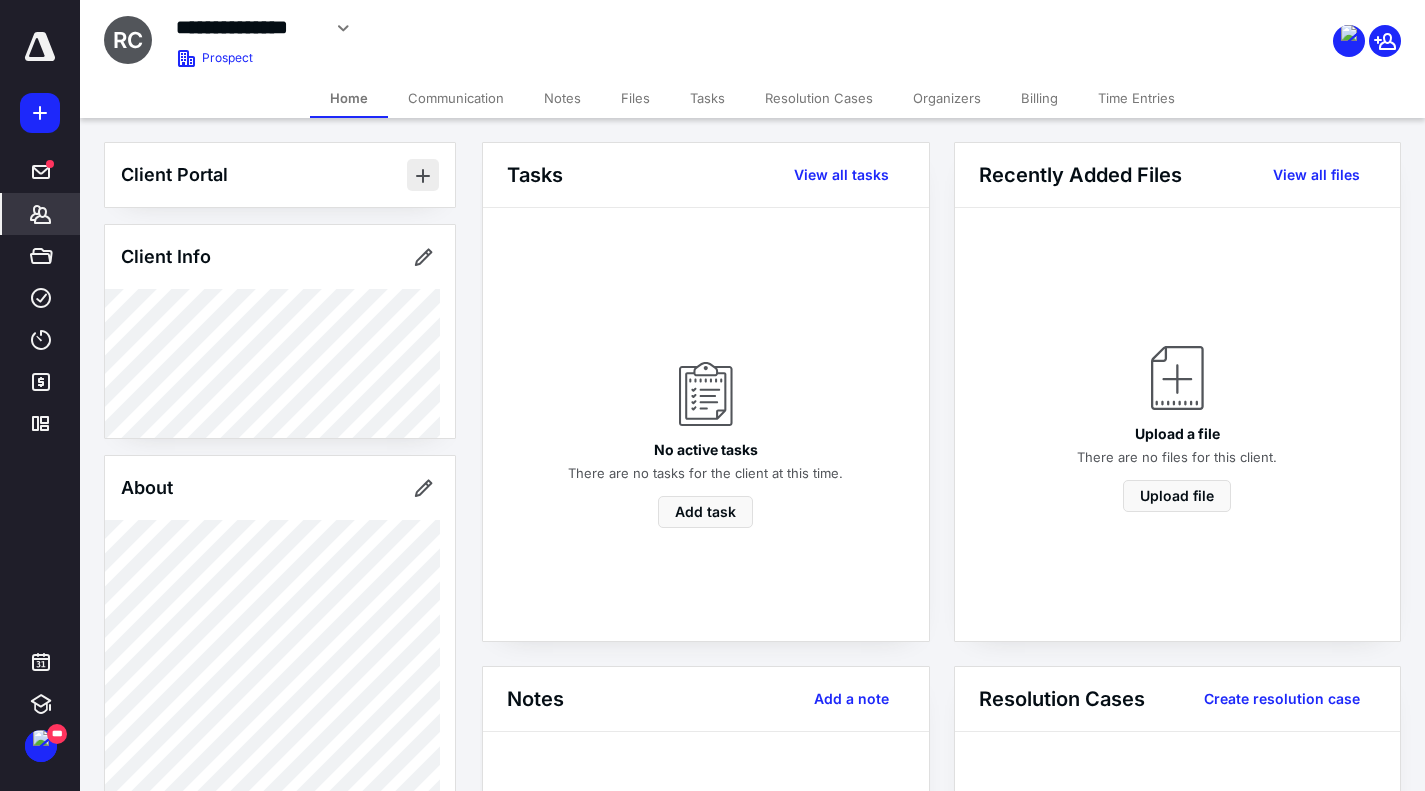 click at bounding box center [423, 175] 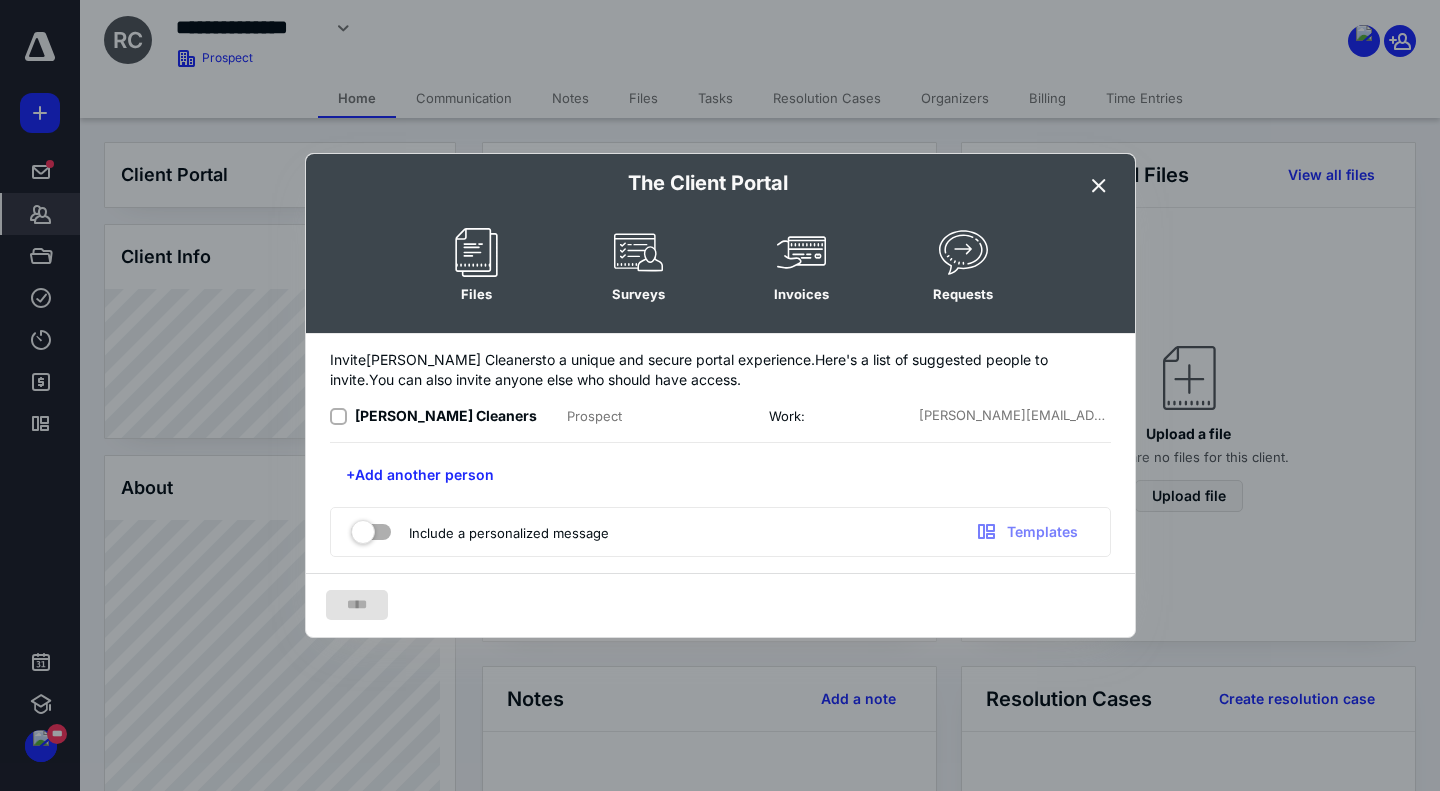click 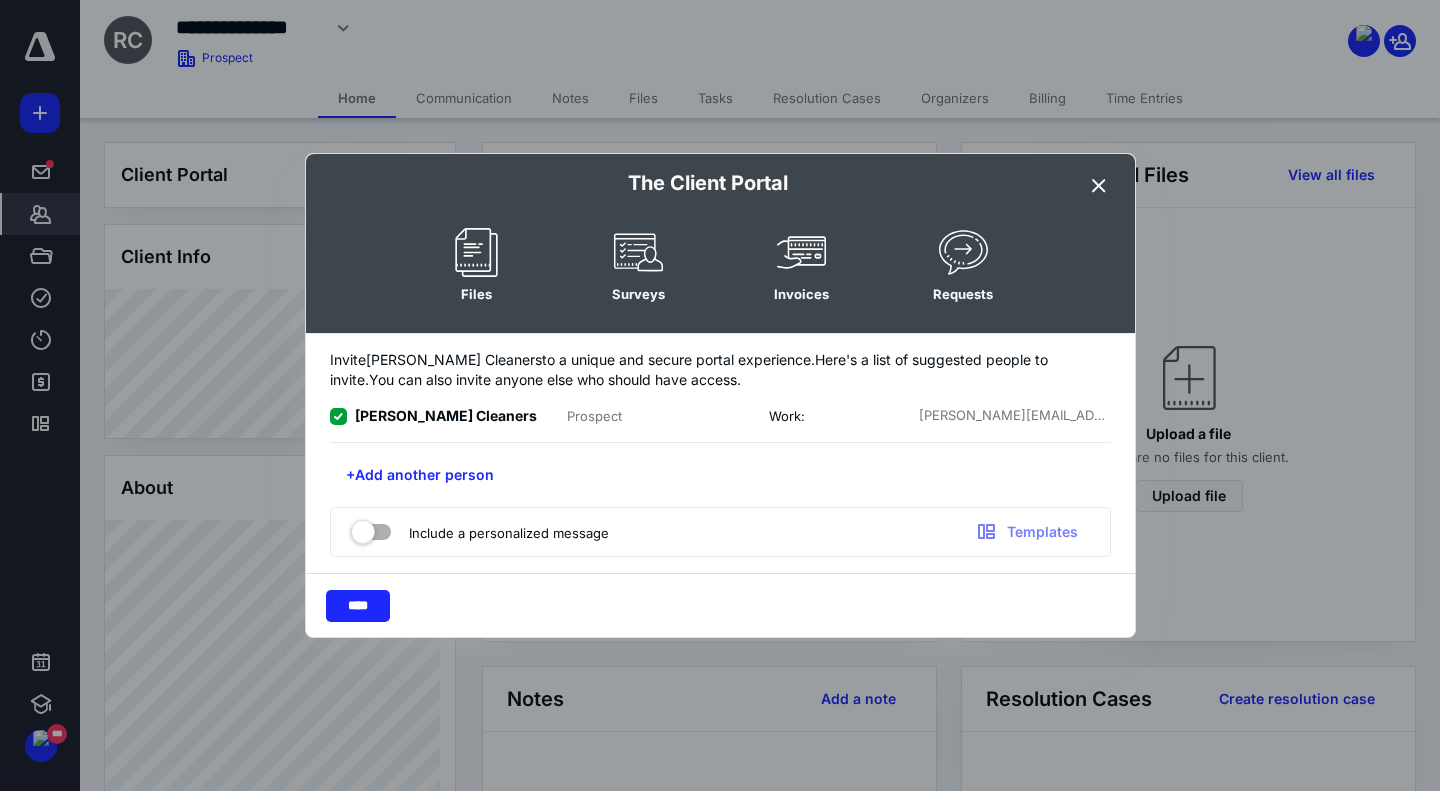 click 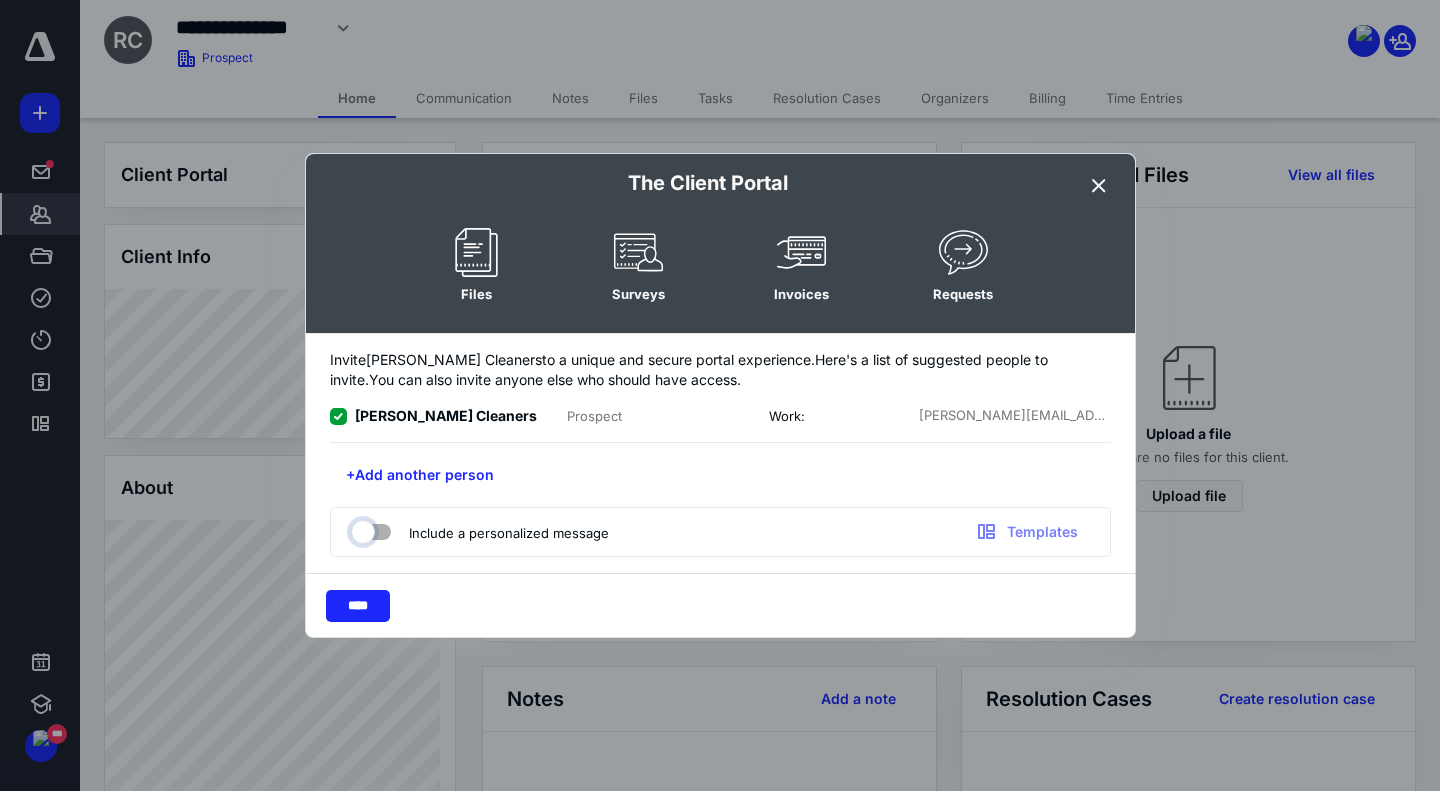 click at bounding box center (361, 529) 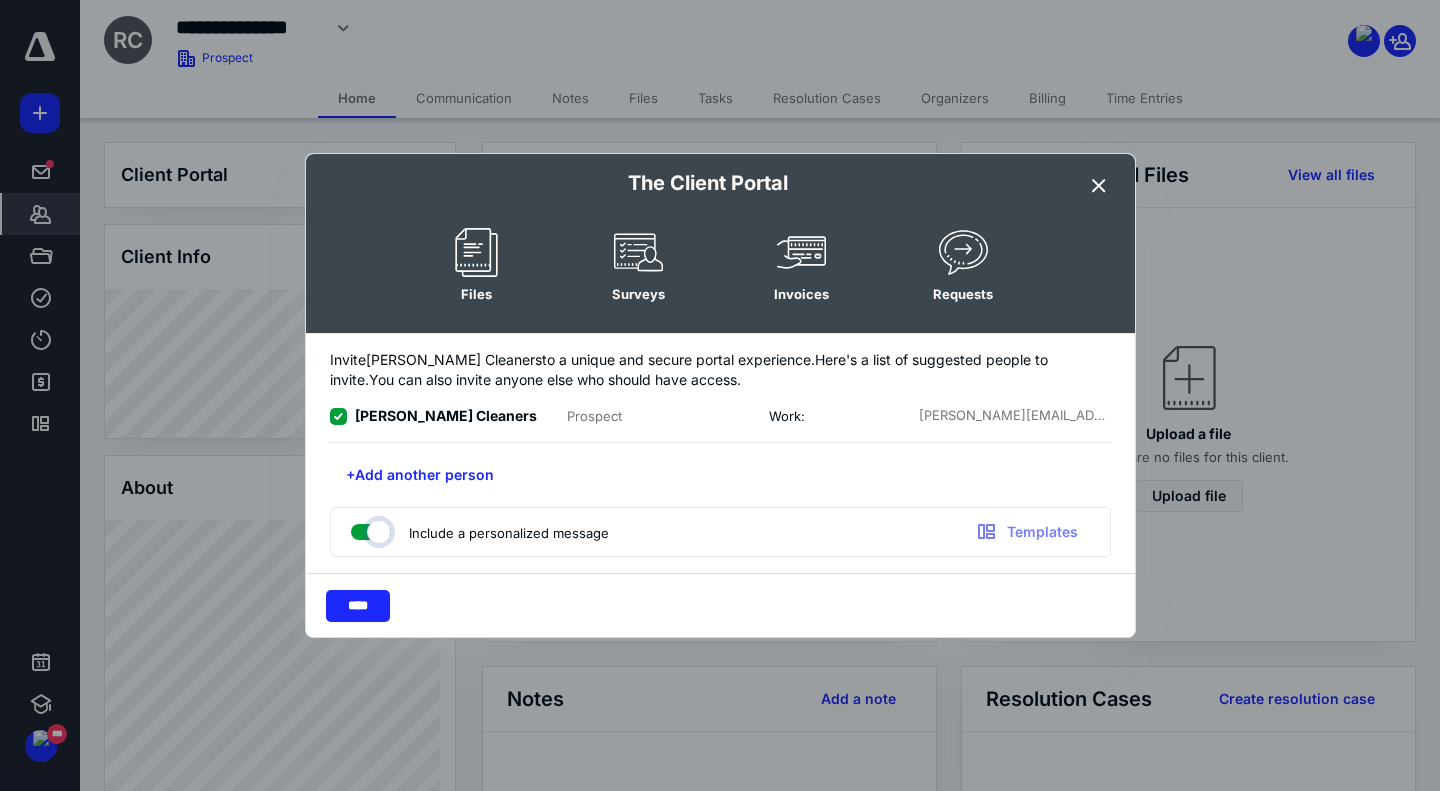checkbox on "true" 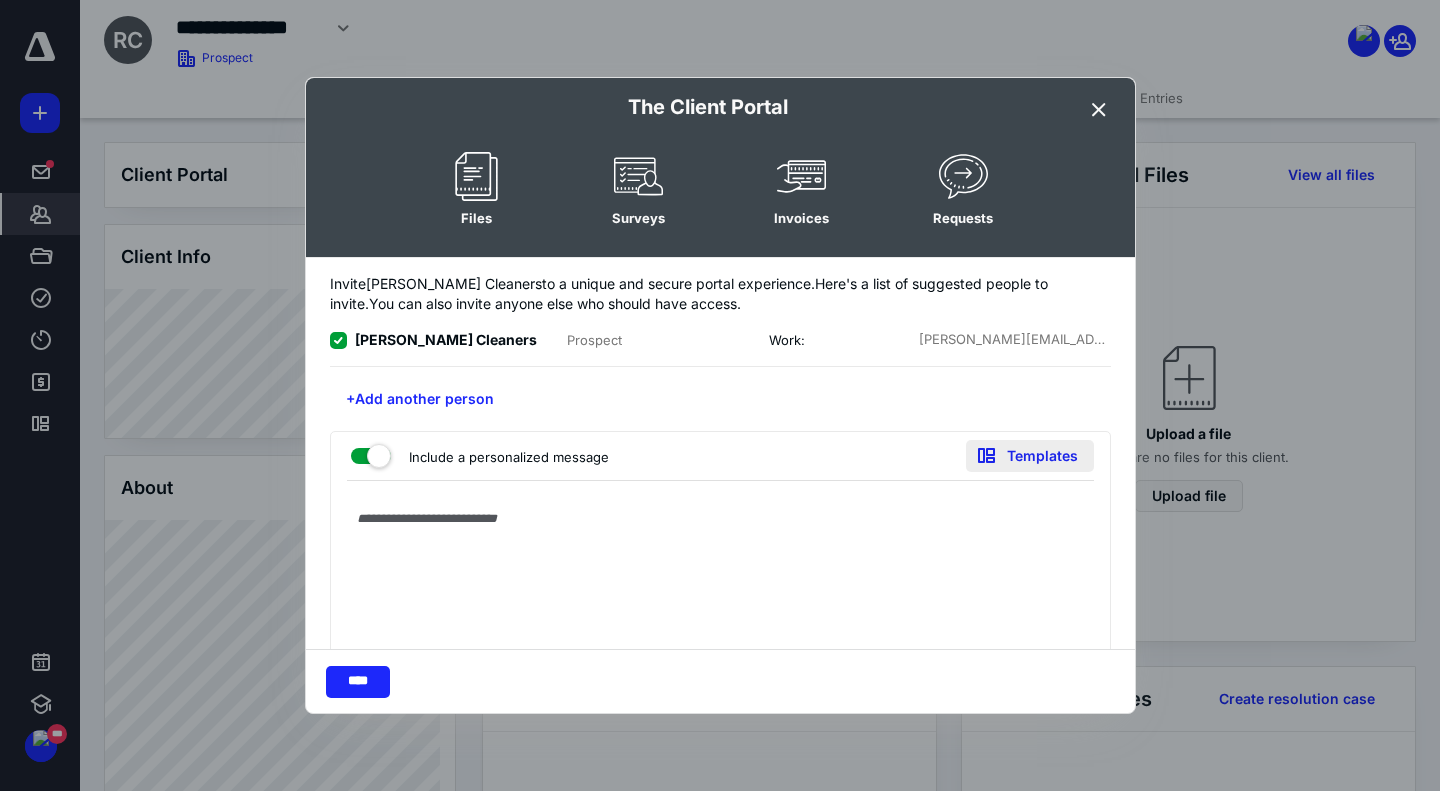 click on "Templates" at bounding box center [1030, 456] 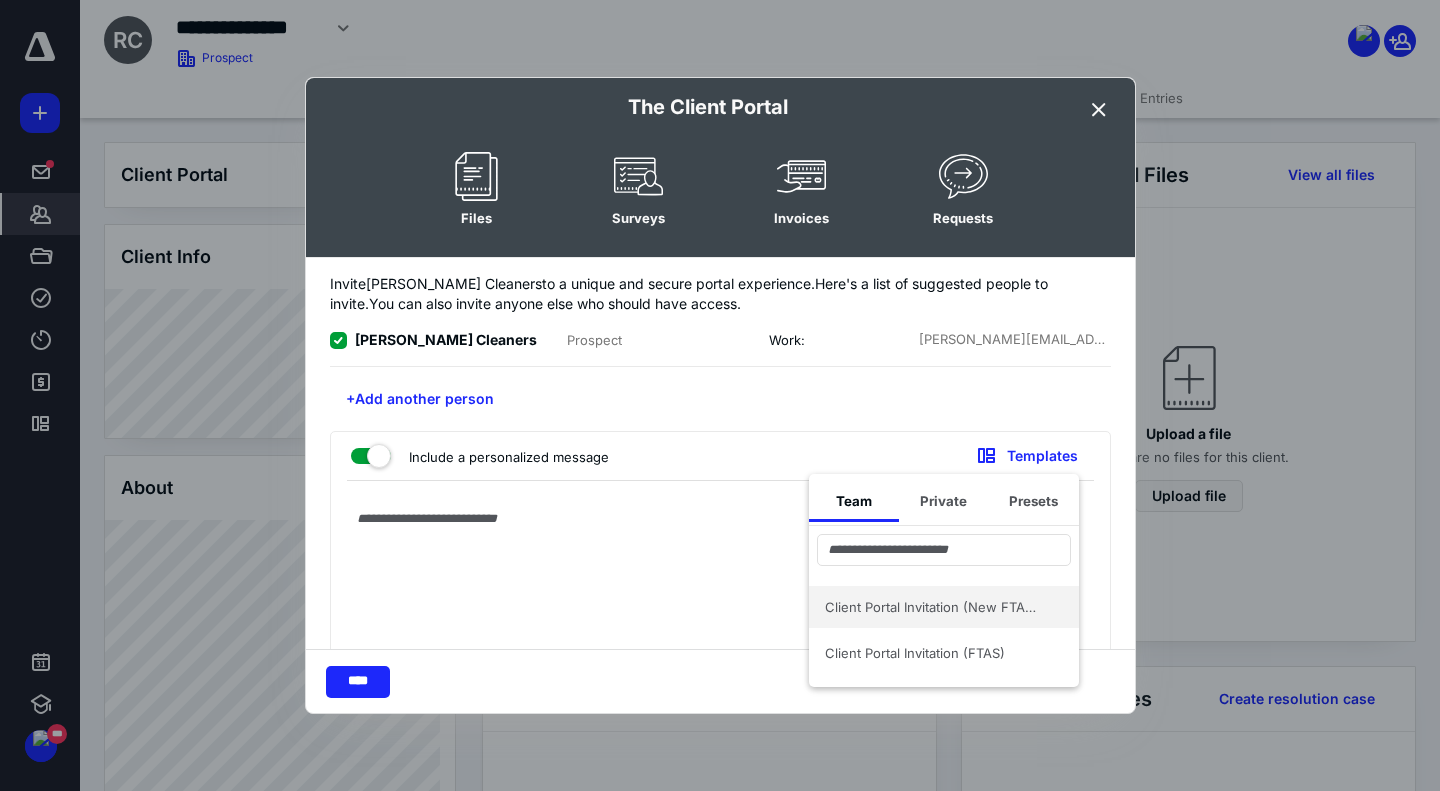 click on "Client Portal Invitation (New FTAS Clients)" at bounding box center [944, 607] 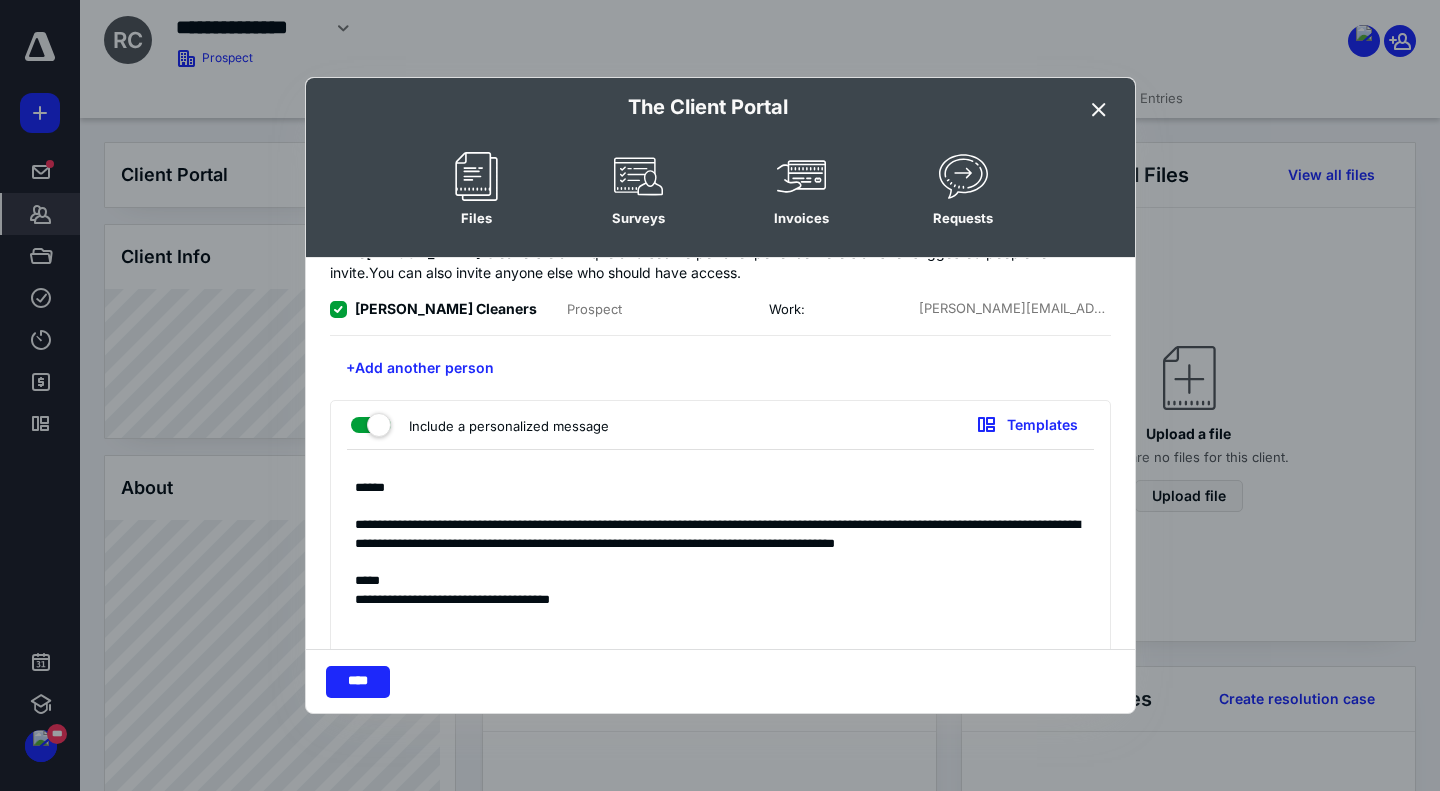 scroll, scrollTop: 34, scrollLeft: 0, axis: vertical 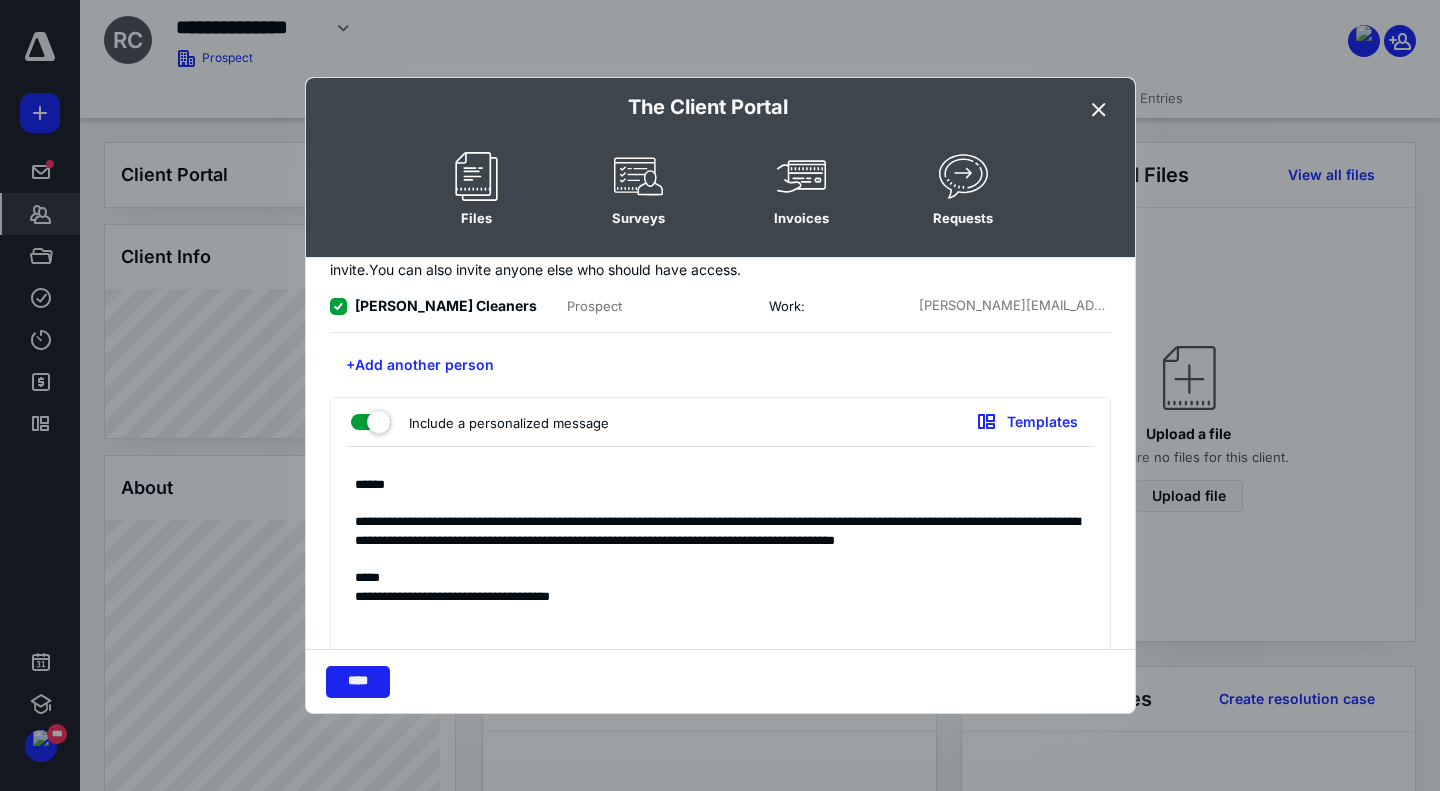 click on "****" at bounding box center (358, 682) 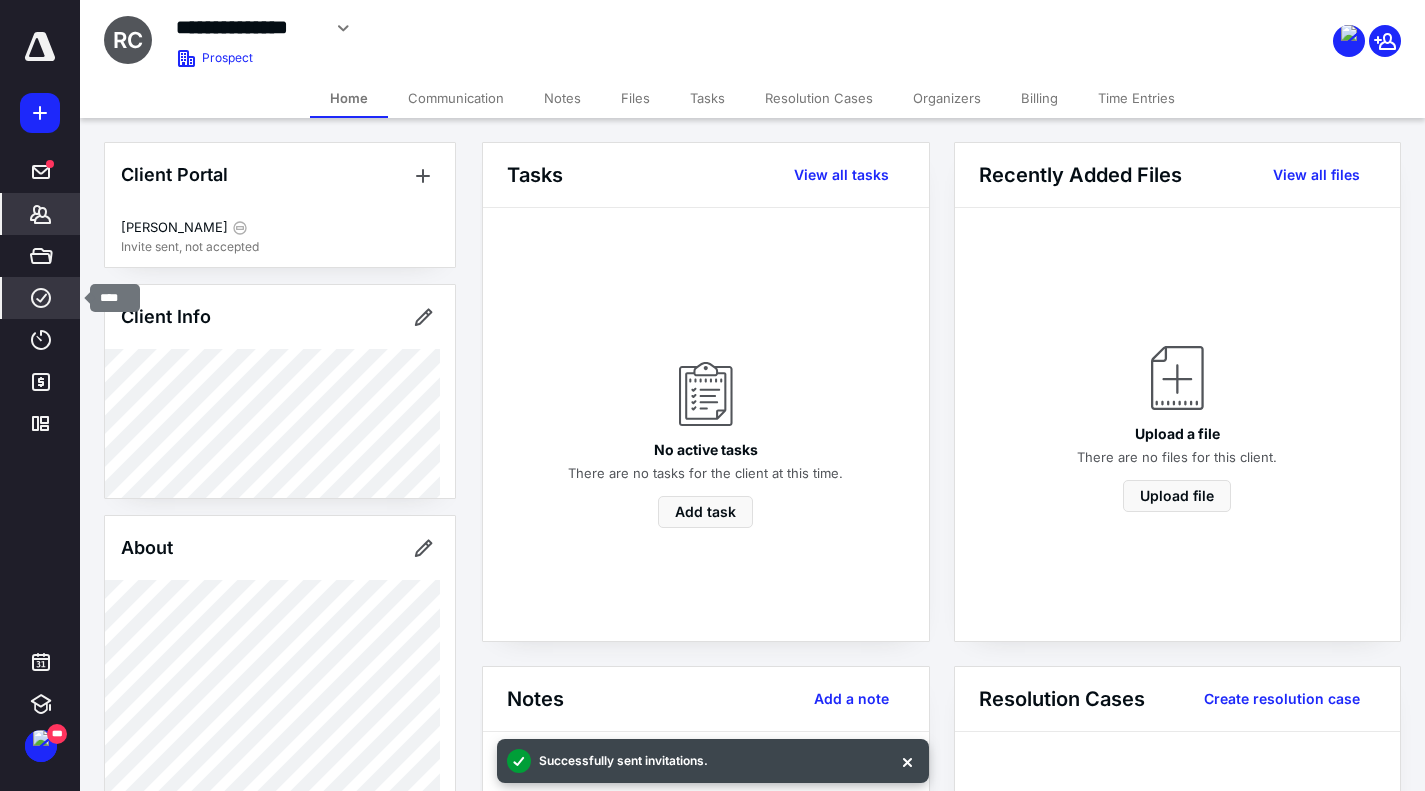 click 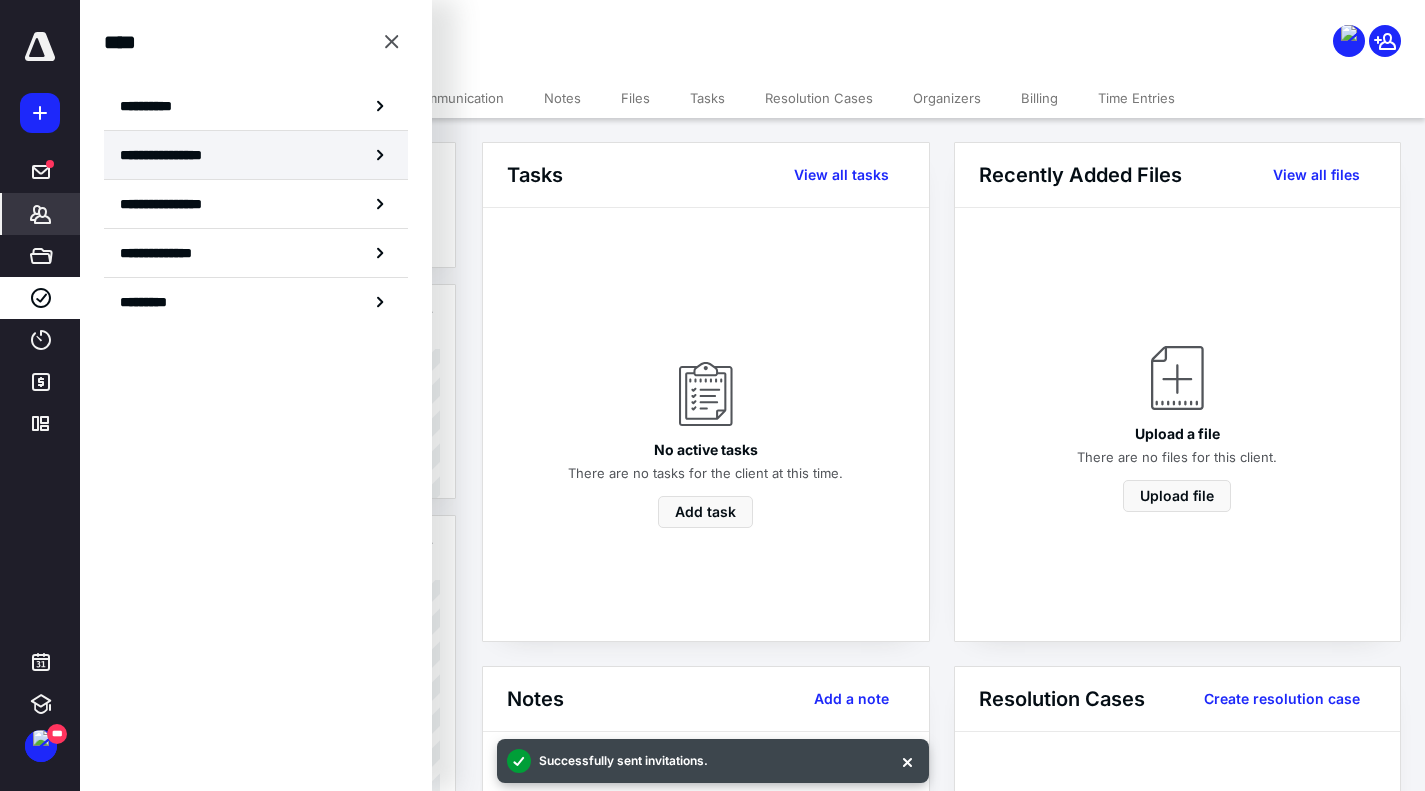 click on "**********" at bounding box center [180, 155] 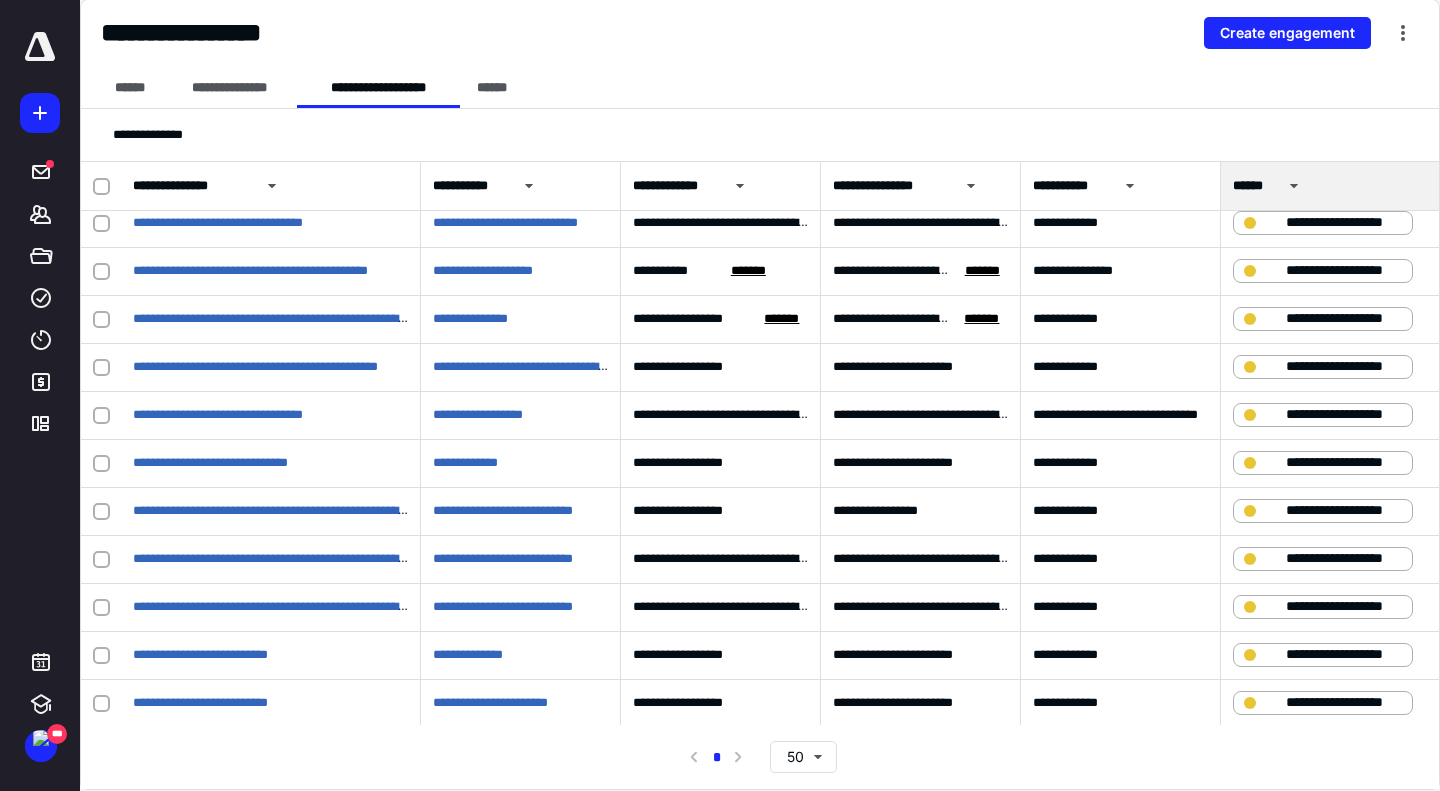 scroll, scrollTop: 748, scrollLeft: 0, axis: vertical 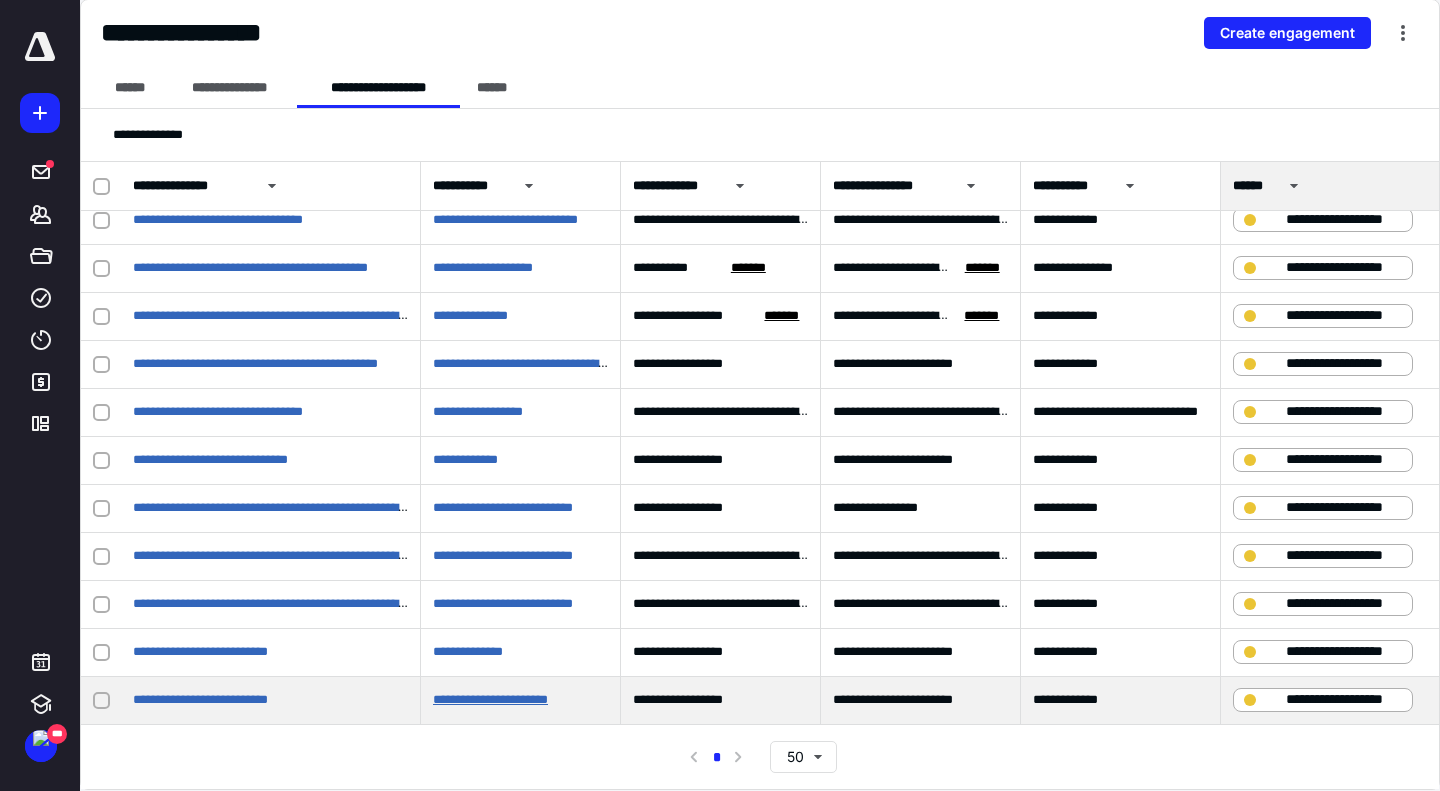 click on "**********" at bounding box center [490, 699] 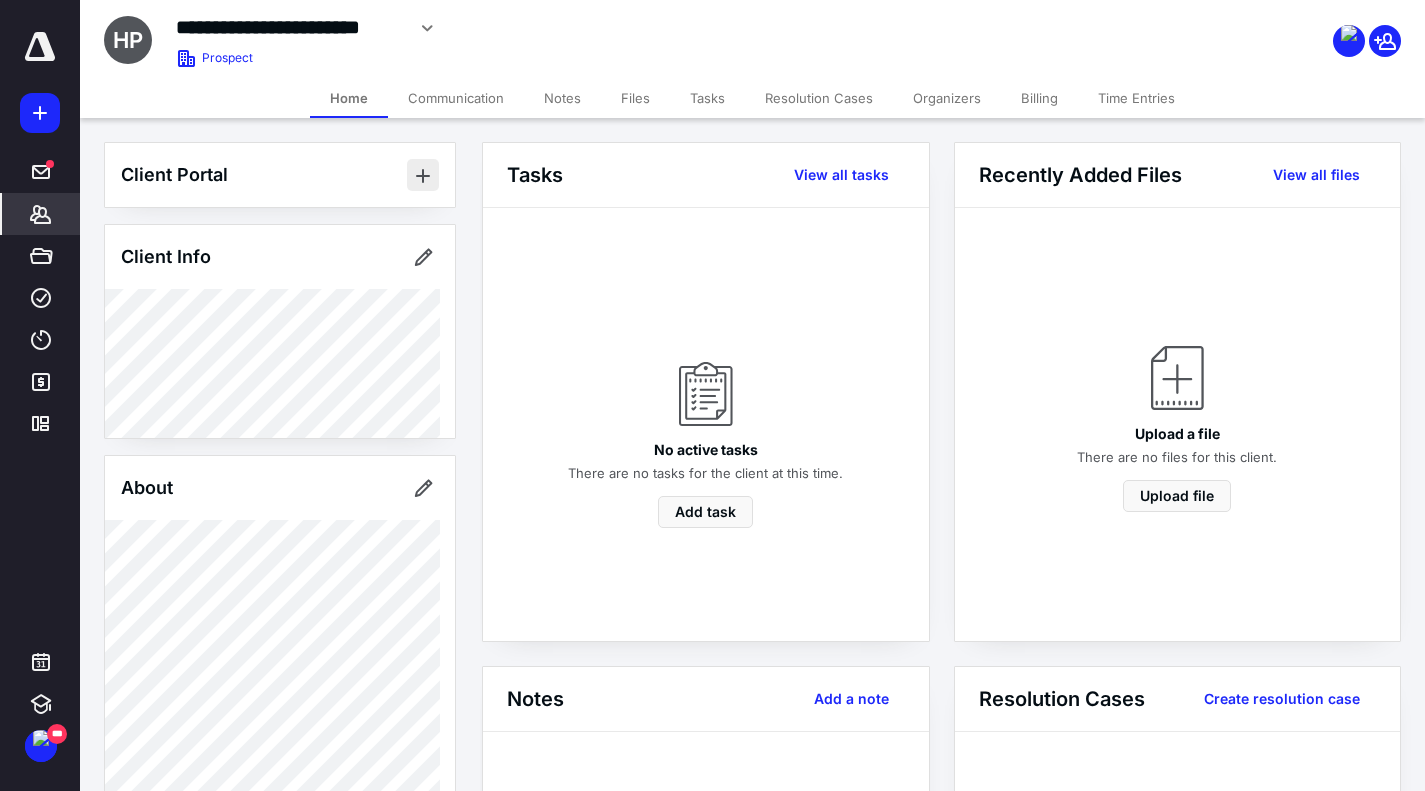 click at bounding box center (423, 175) 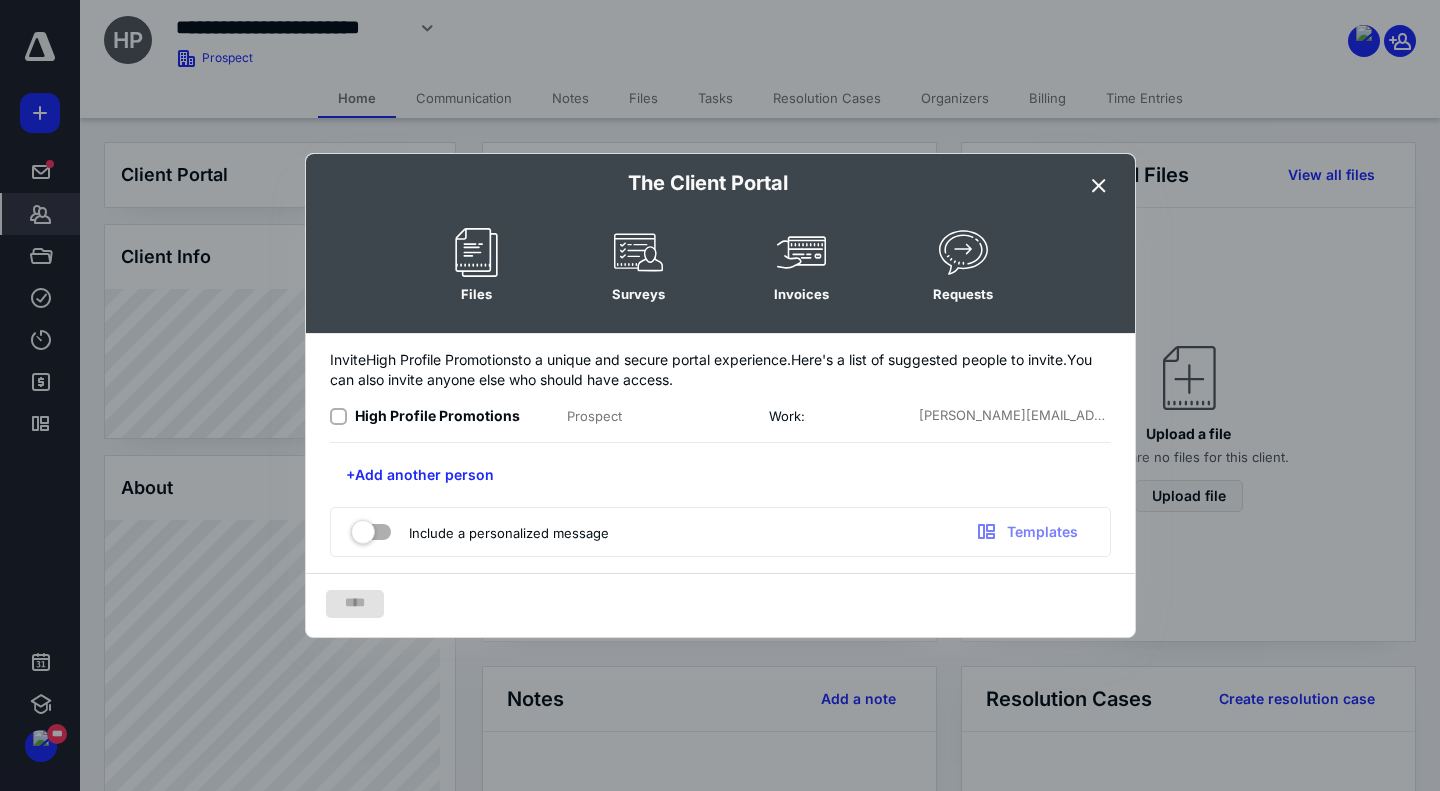 click at bounding box center [338, 417] 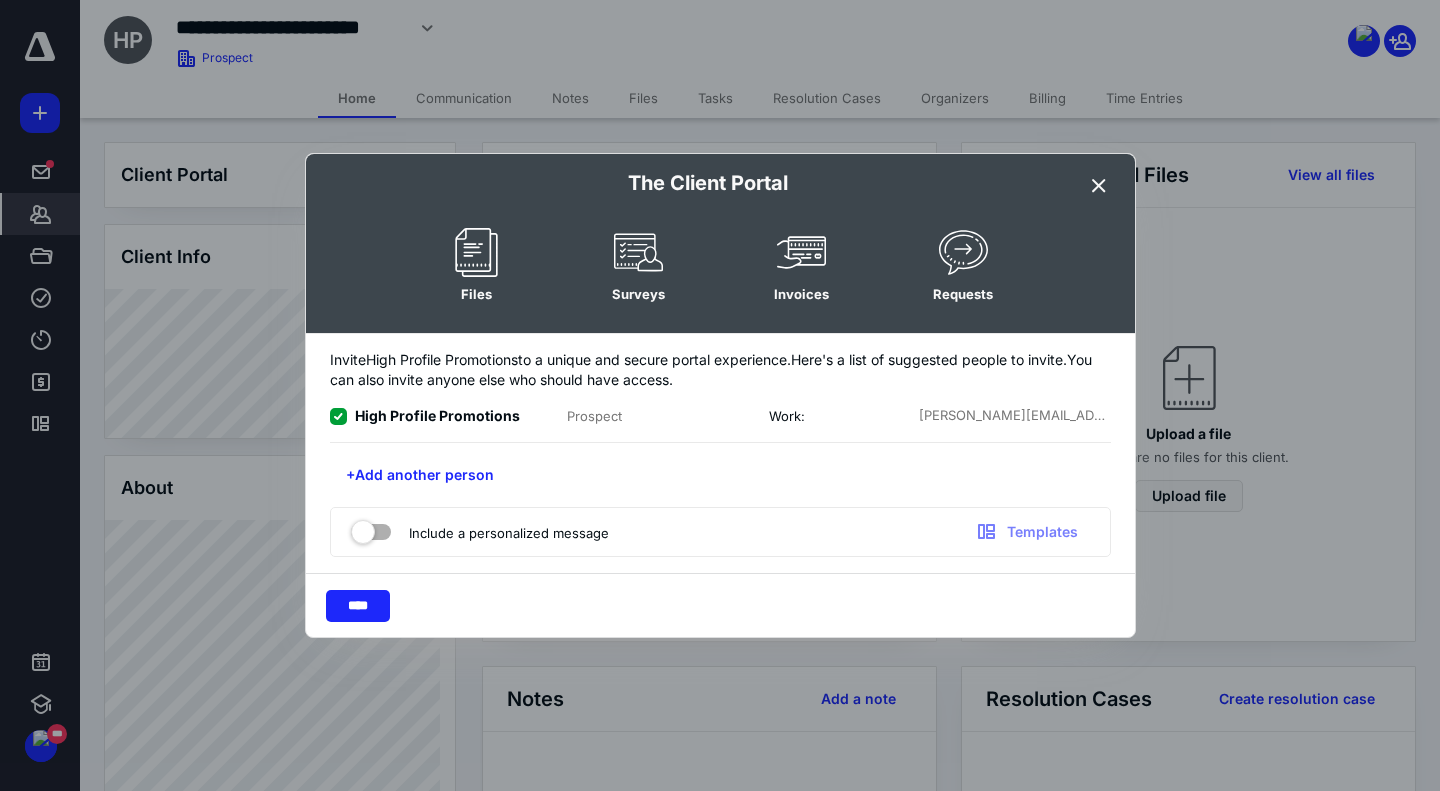 click at bounding box center (371, 528) 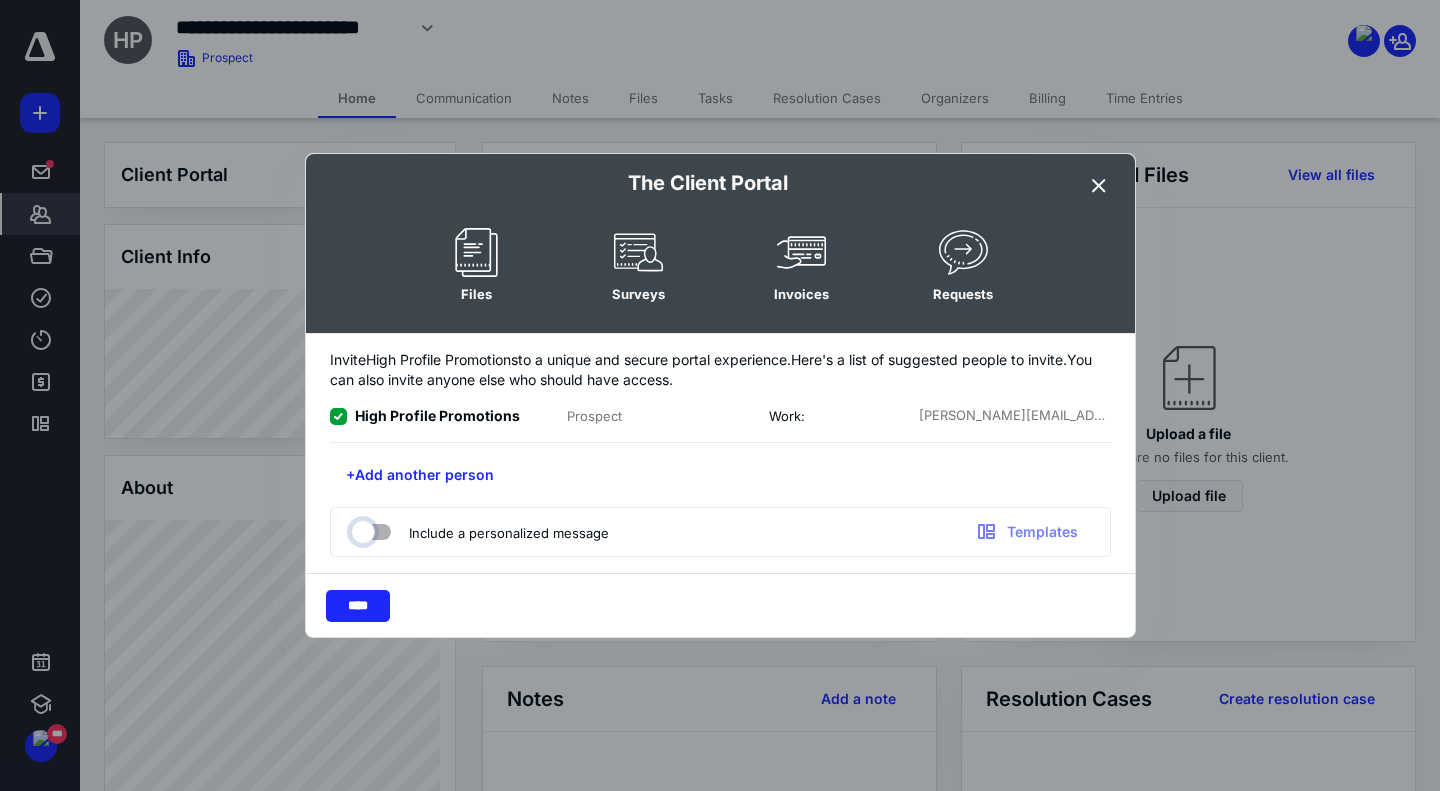 click at bounding box center [361, 529] 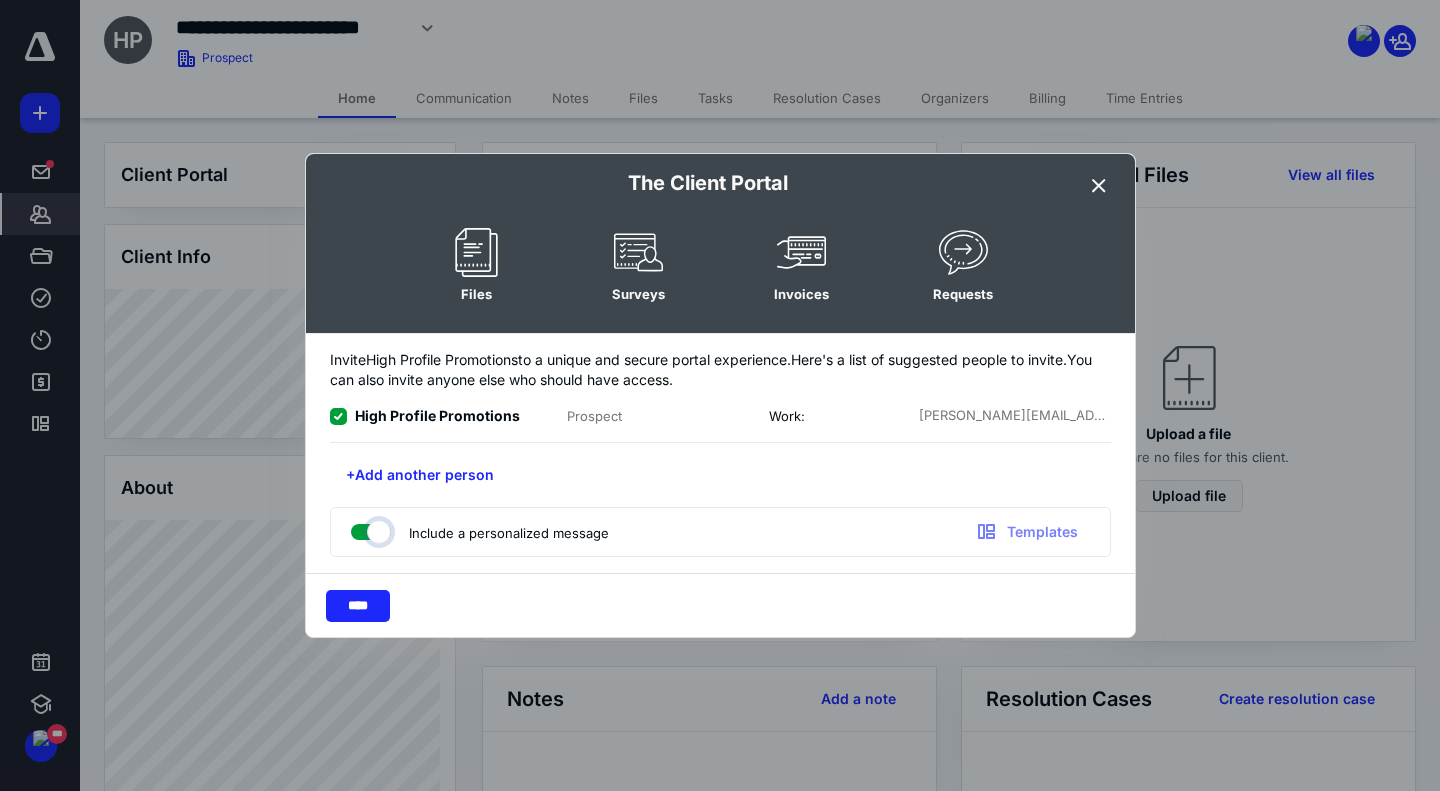 checkbox on "true" 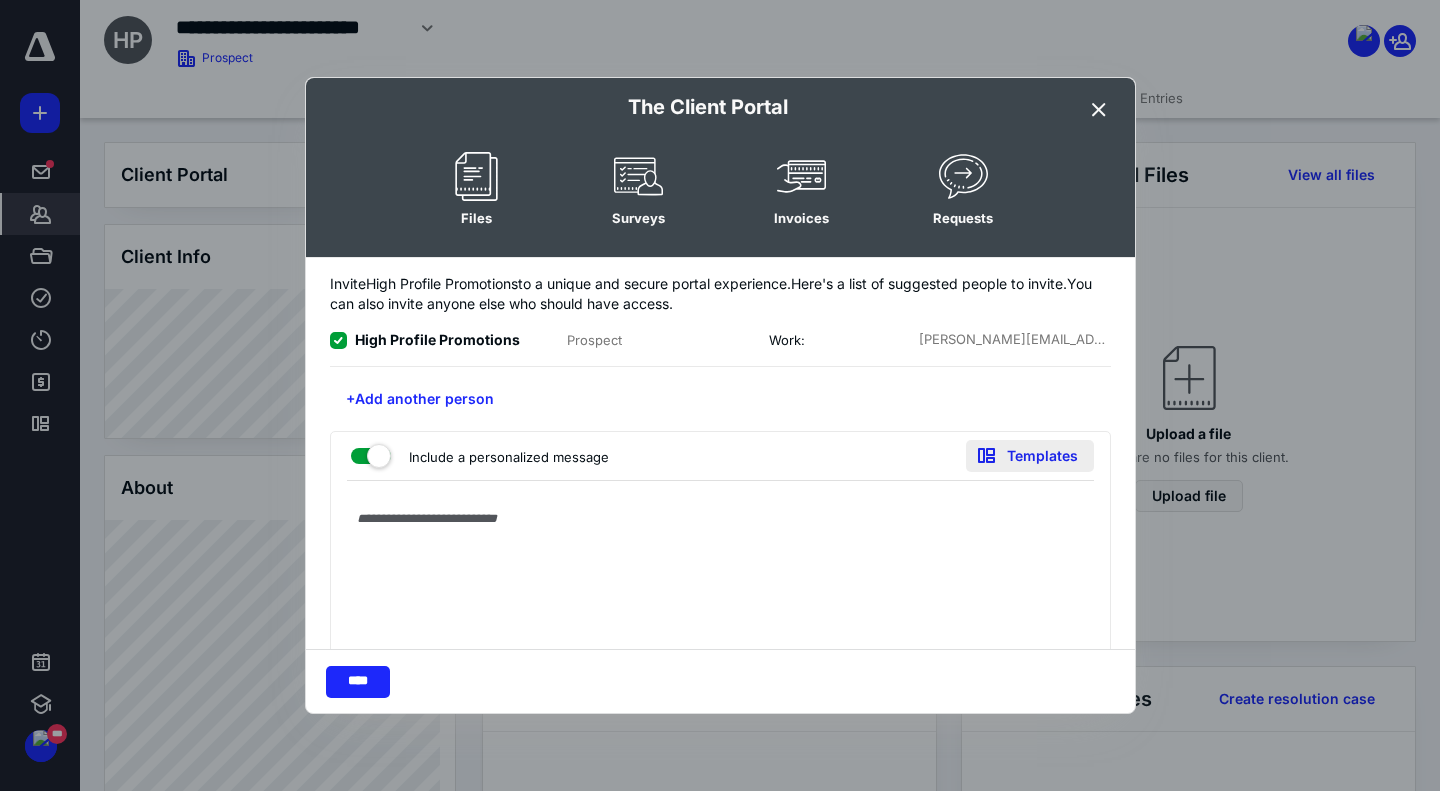 click on "Templates" at bounding box center [1030, 456] 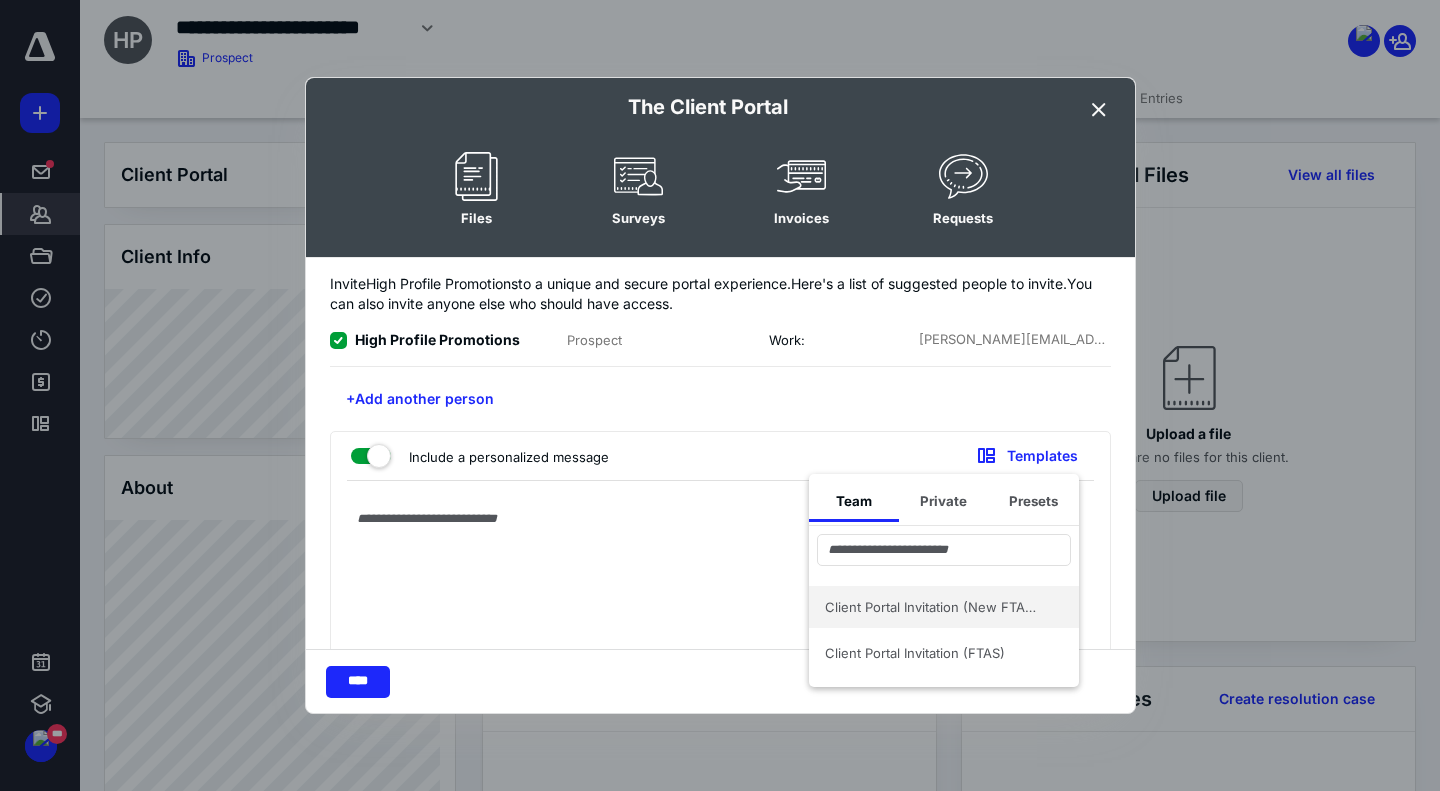 click on "Client Portal Invitation (New FTAS Clients)" at bounding box center [932, 607] 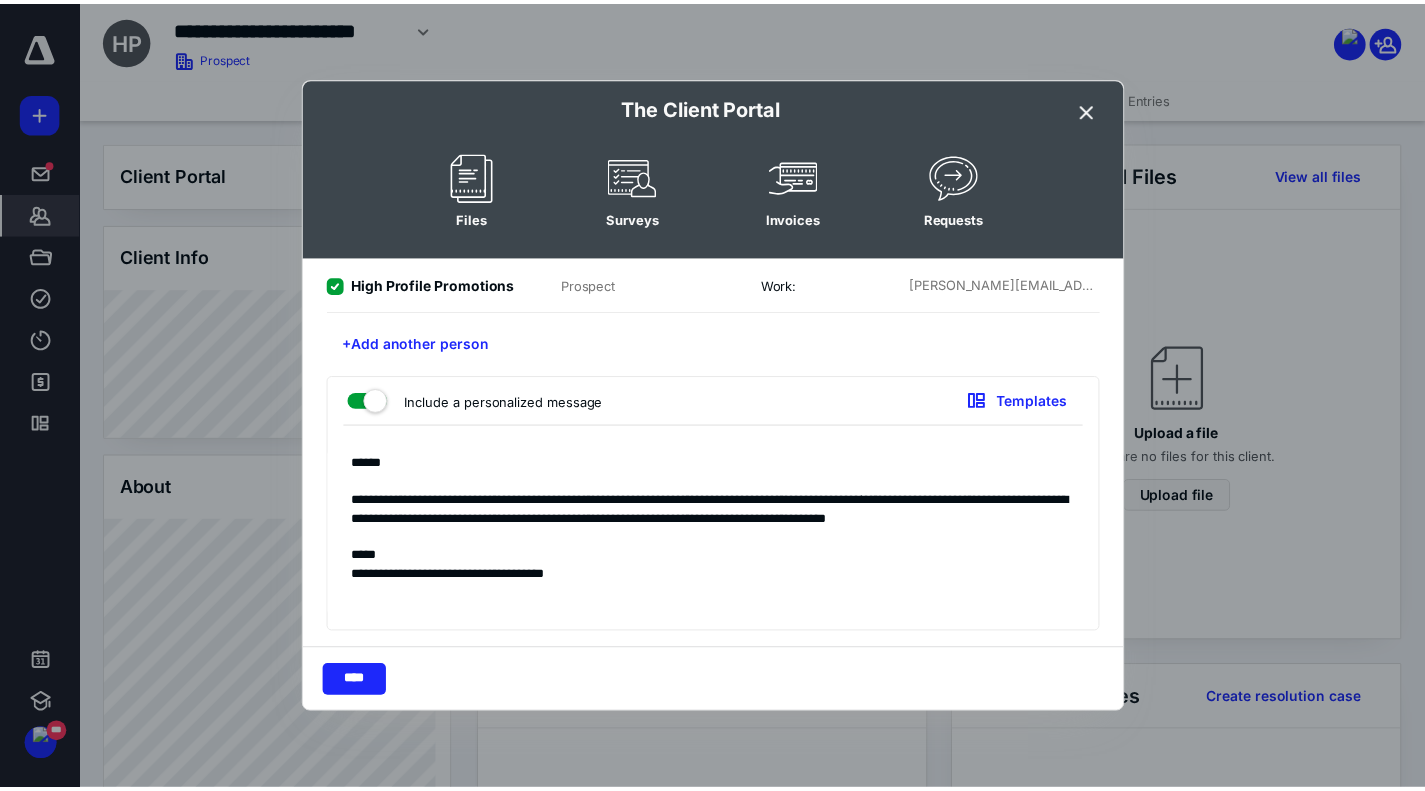 scroll, scrollTop: 48, scrollLeft: 0, axis: vertical 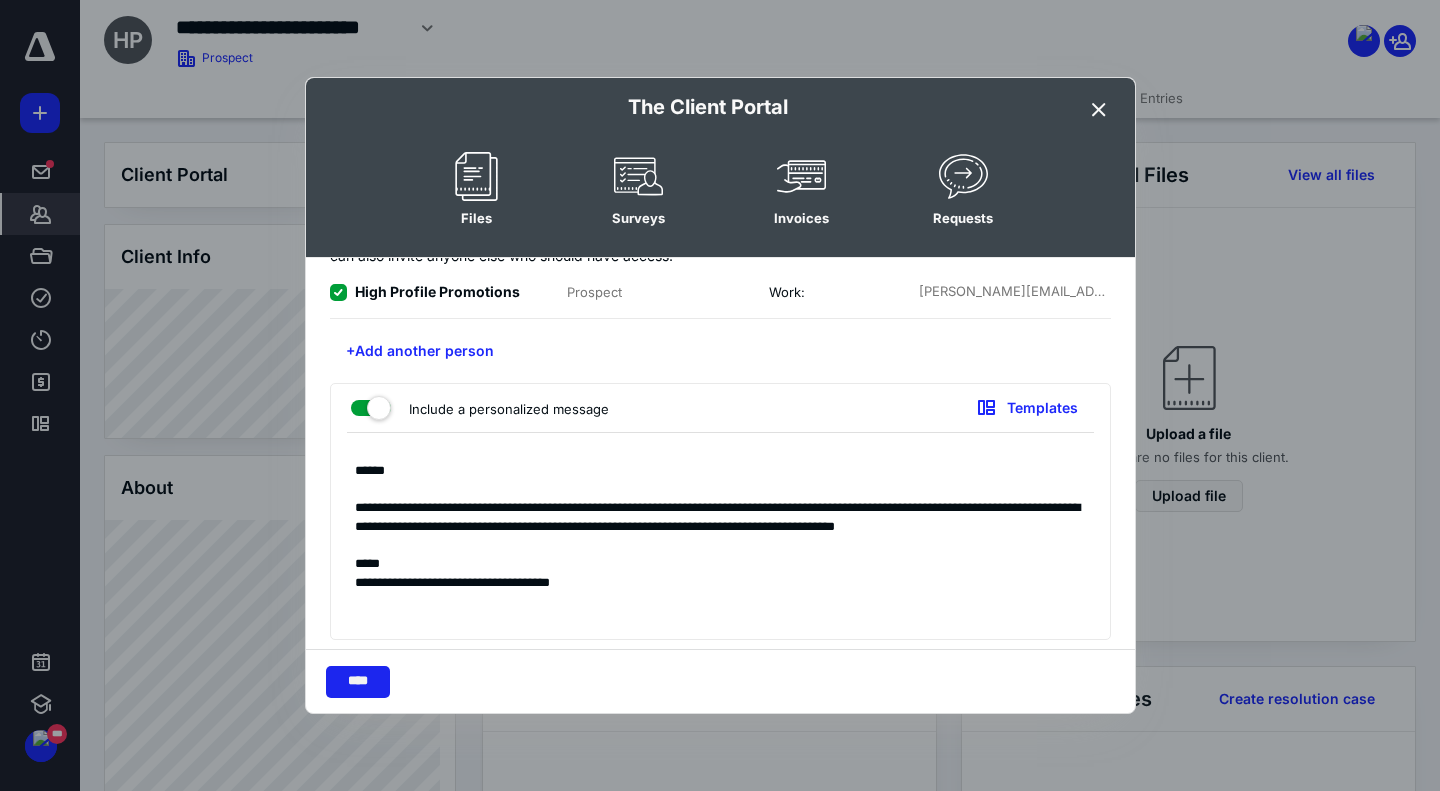 click on "****" at bounding box center (358, 682) 